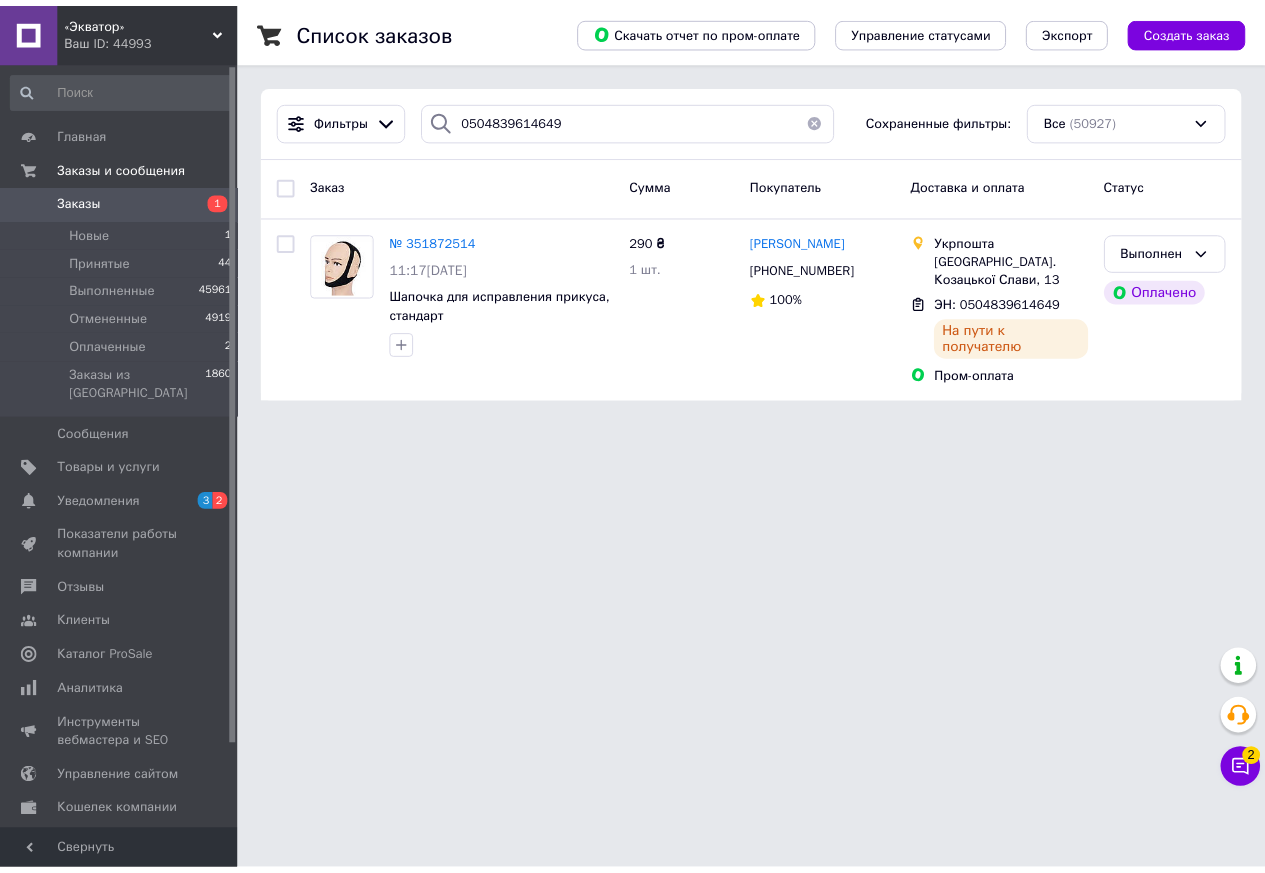 scroll, scrollTop: 0, scrollLeft: 0, axis: both 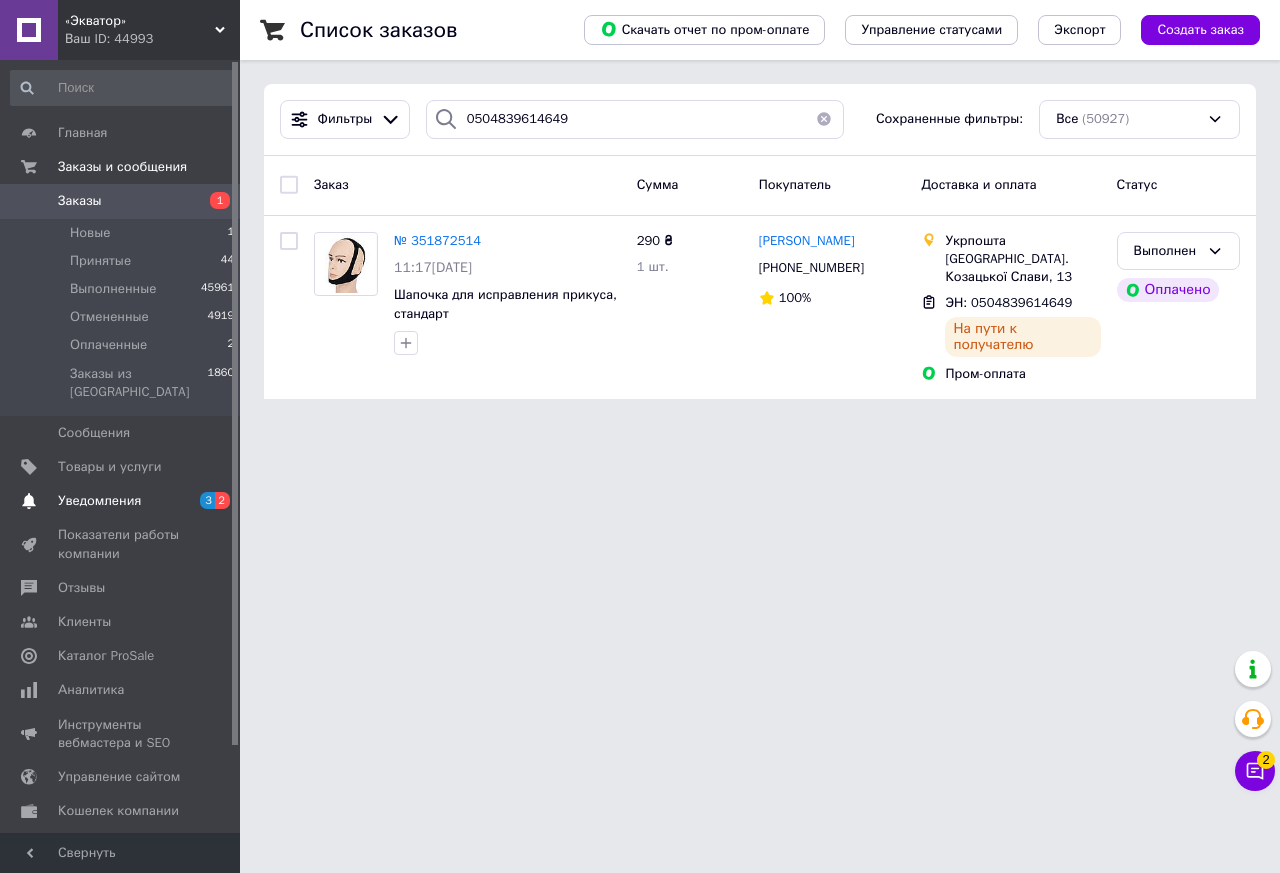 click on "Уведомления" at bounding box center [121, 501] 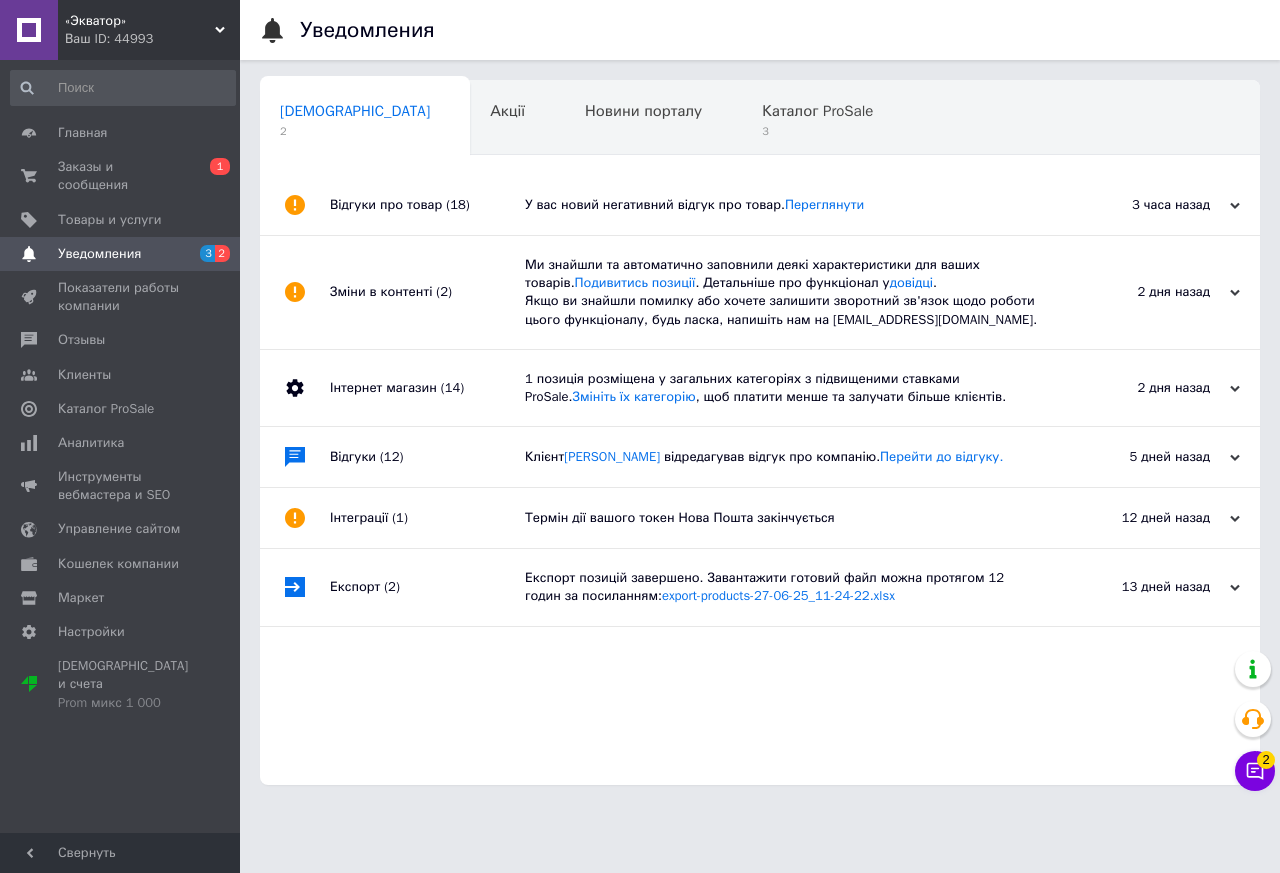 click on "У вас новий негативний відгук про товар.  Переглянути" at bounding box center [782, 205] 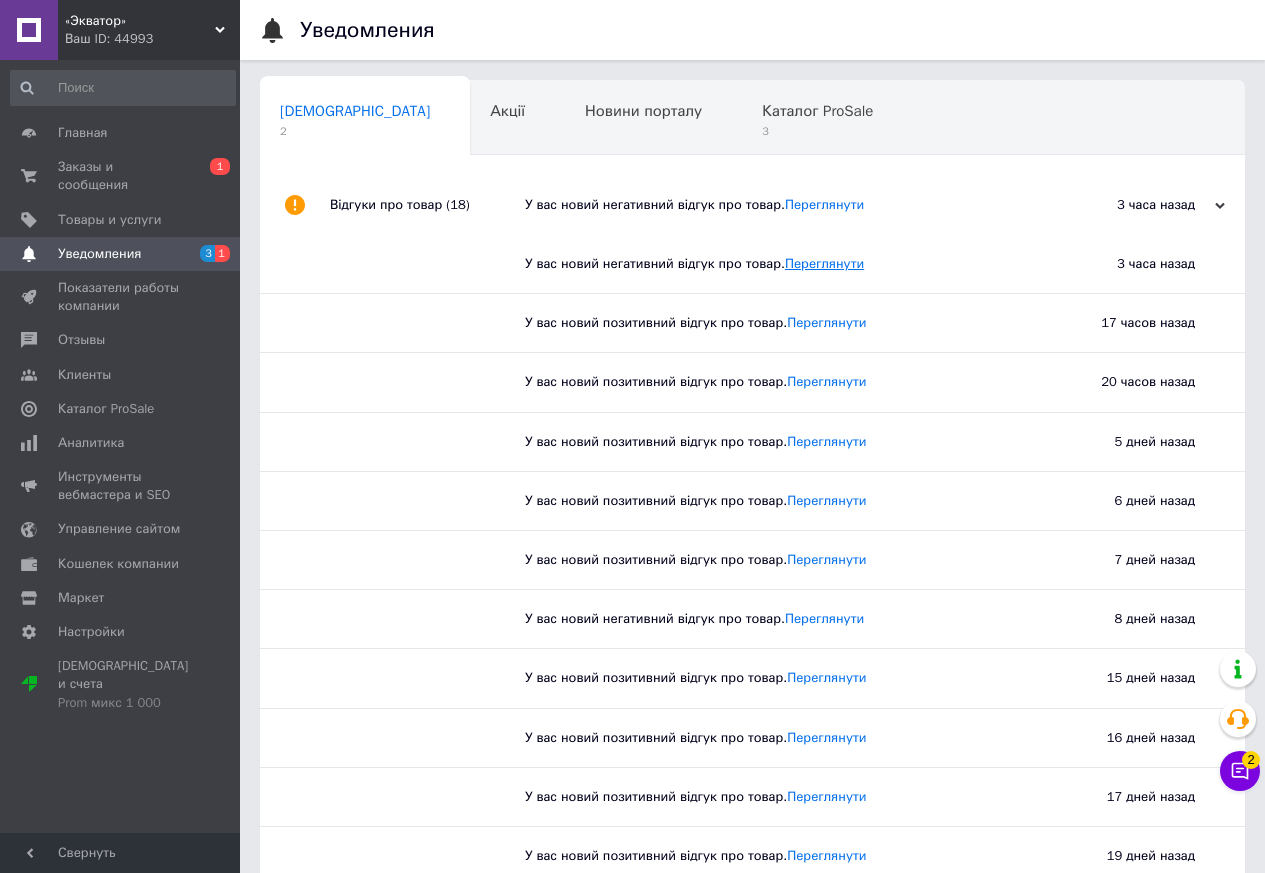 click on "Переглянути" at bounding box center [824, 263] 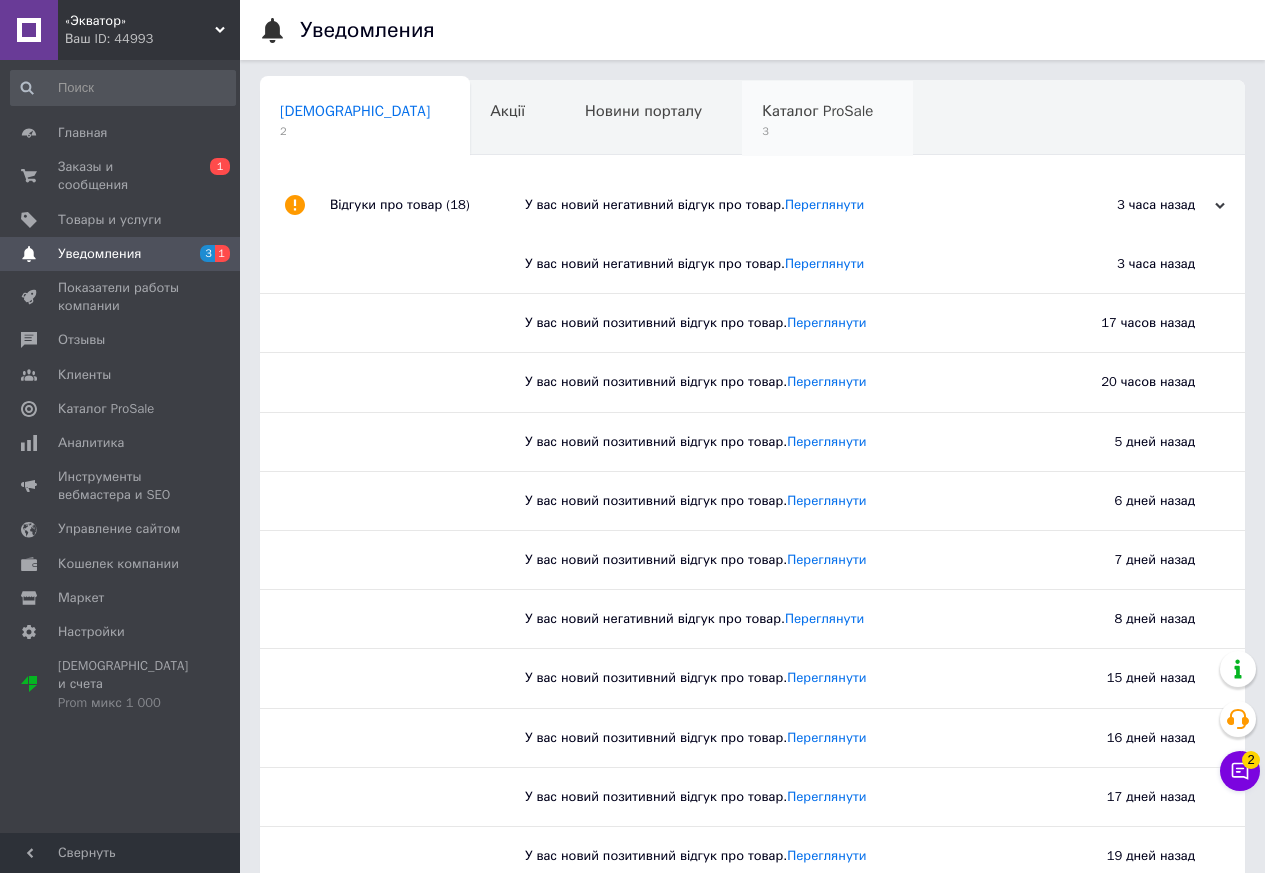 click on "Каталог ProSale" at bounding box center (817, 111) 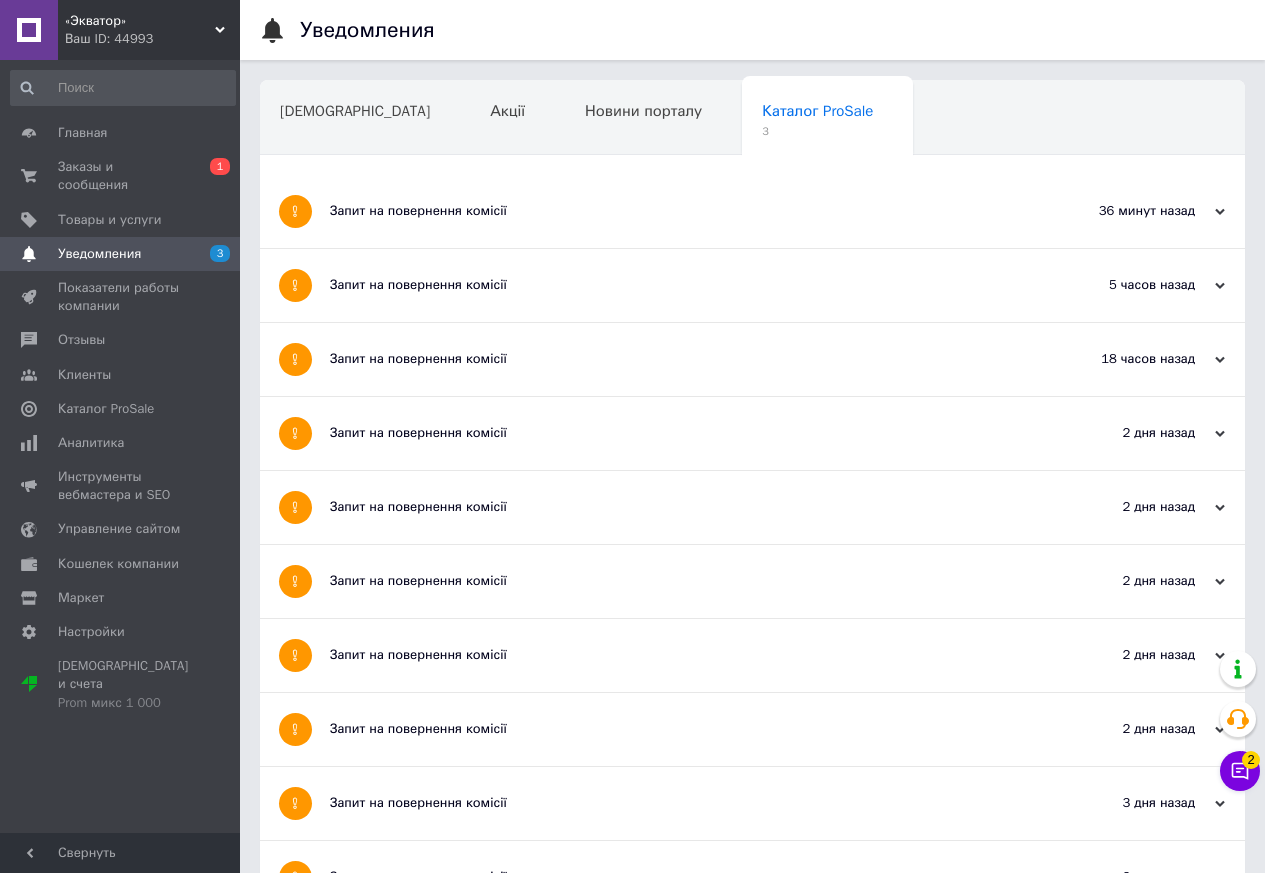 click on "Запит на повернення комісії" at bounding box center [677, 211] 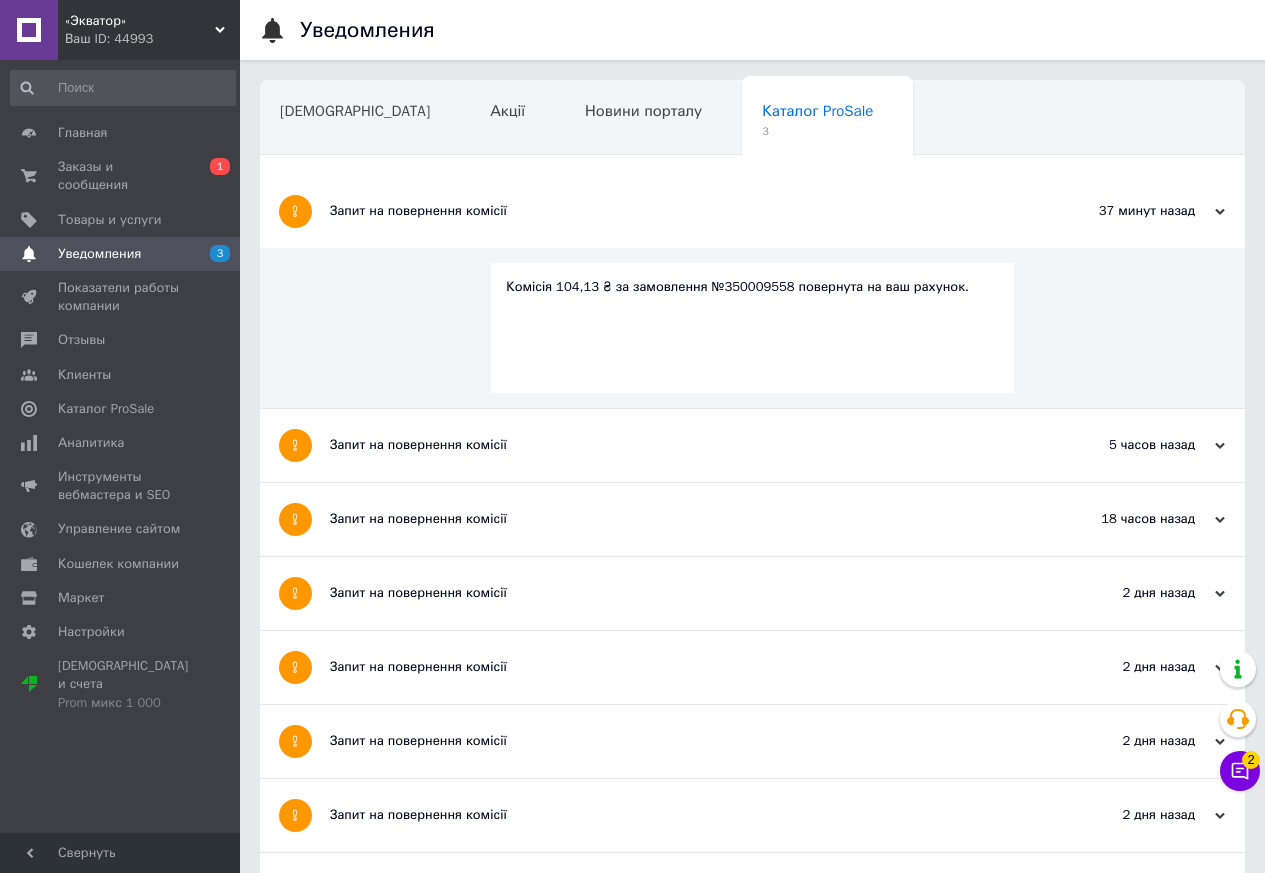 click on "Запит на повернення комісії" at bounding box center [677, 445] 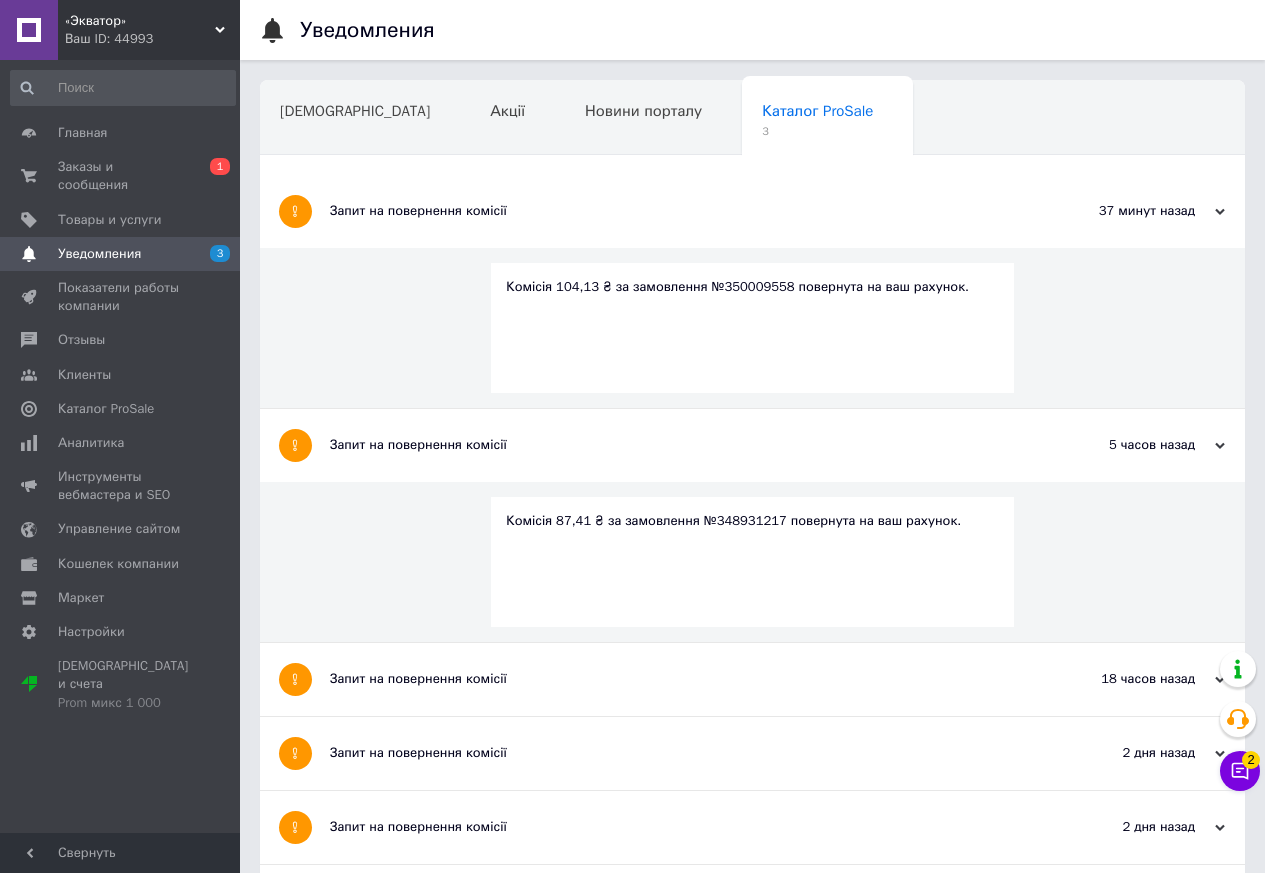 click on "Запит на повернення комісії" at bounding box center [677, 679] 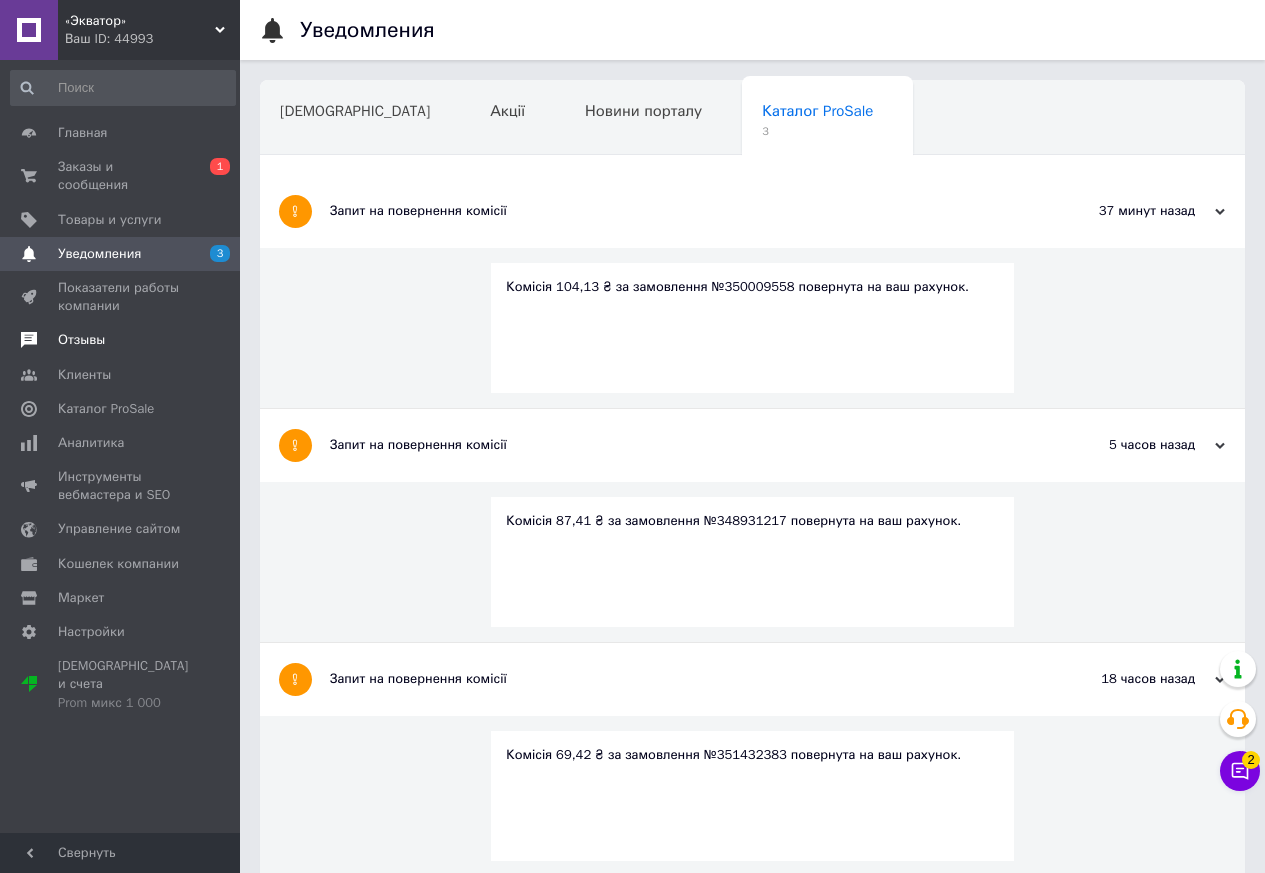 click on "Отзывы" at bounding box center (123, 340) 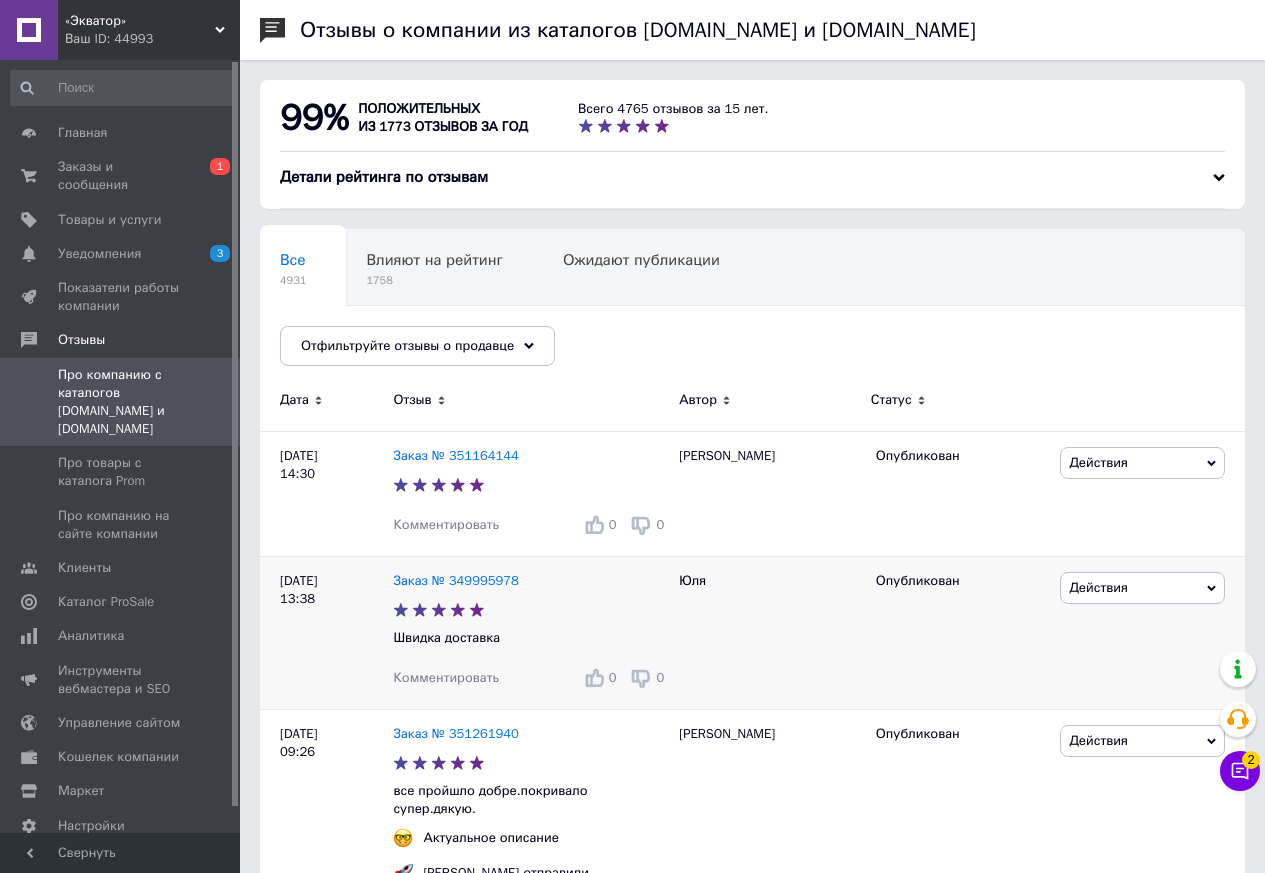 click on "Комментировать" at bounding box center [446, 677] 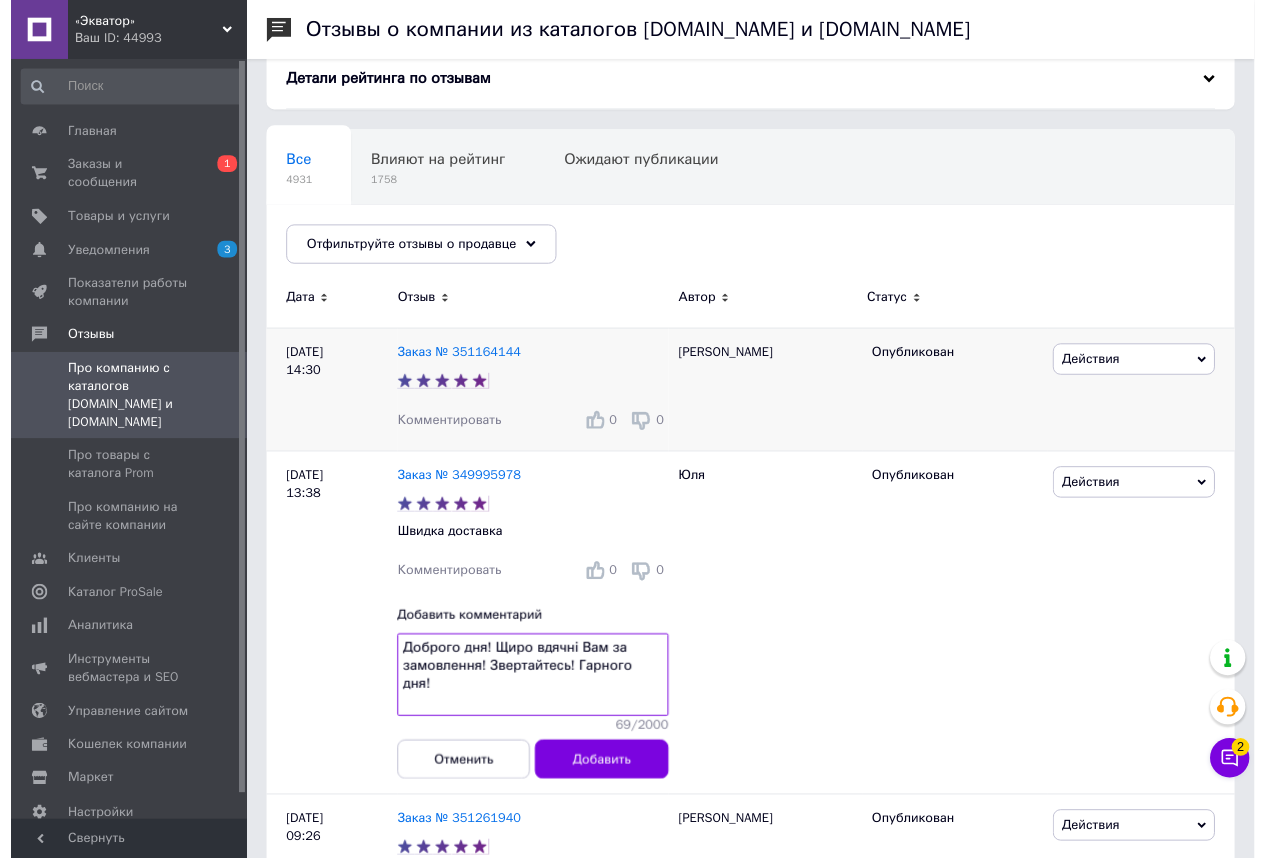 scroll, scrollTop: 200, scrollLeft: 0, axis: vertical 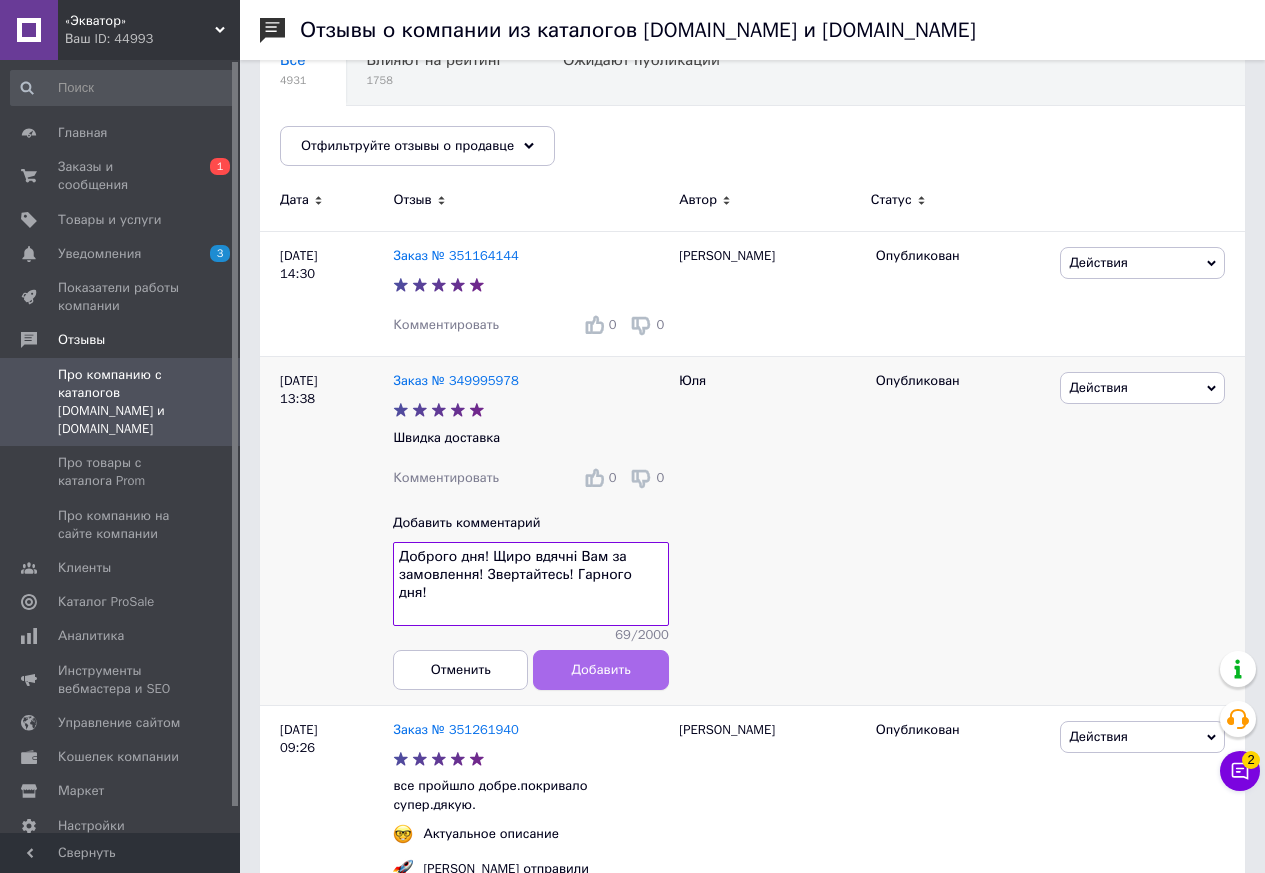 type on "Доброго дня! Щиро вдячні Вам за замовлення! Звертайтесь! Гарного дня!" 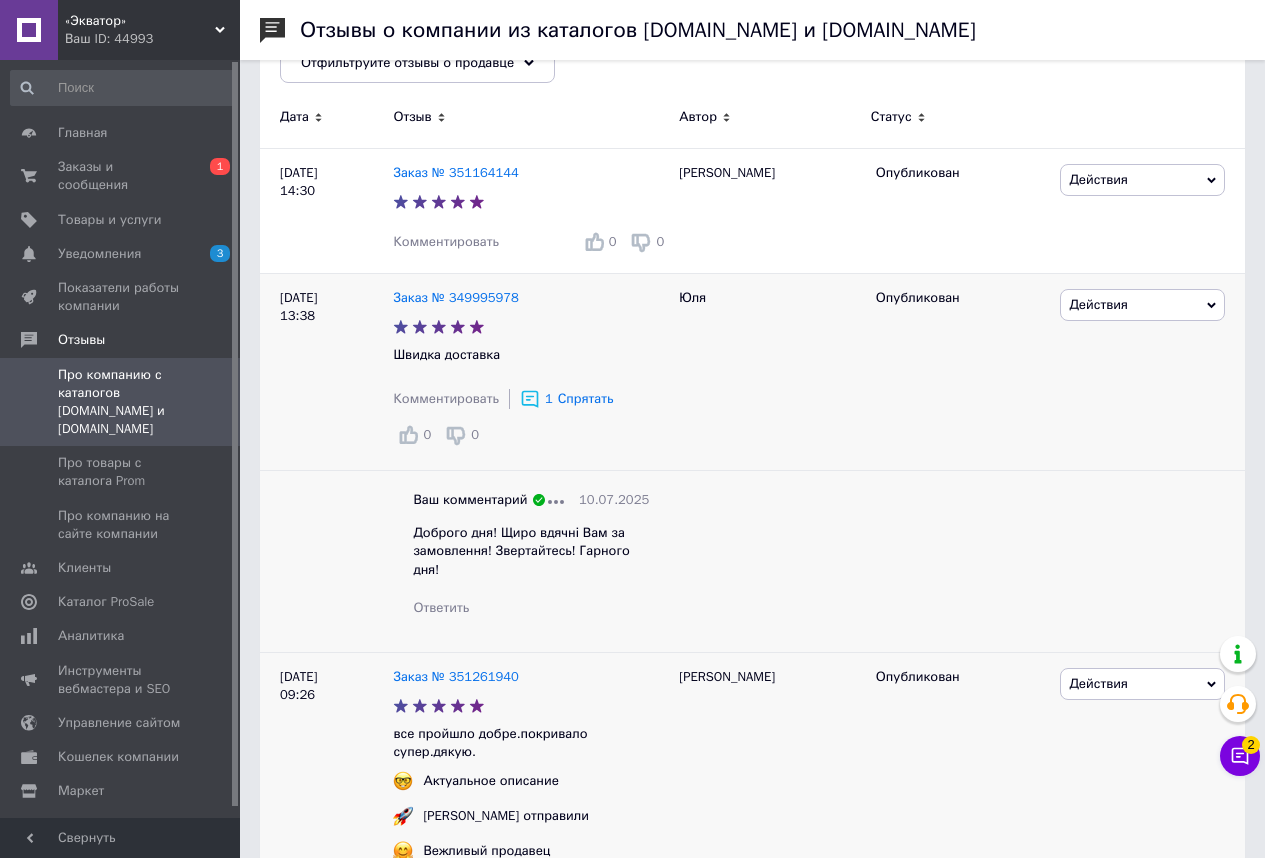 scroll, scrollTop: 500, scrollLeft: 0, axis: vertical 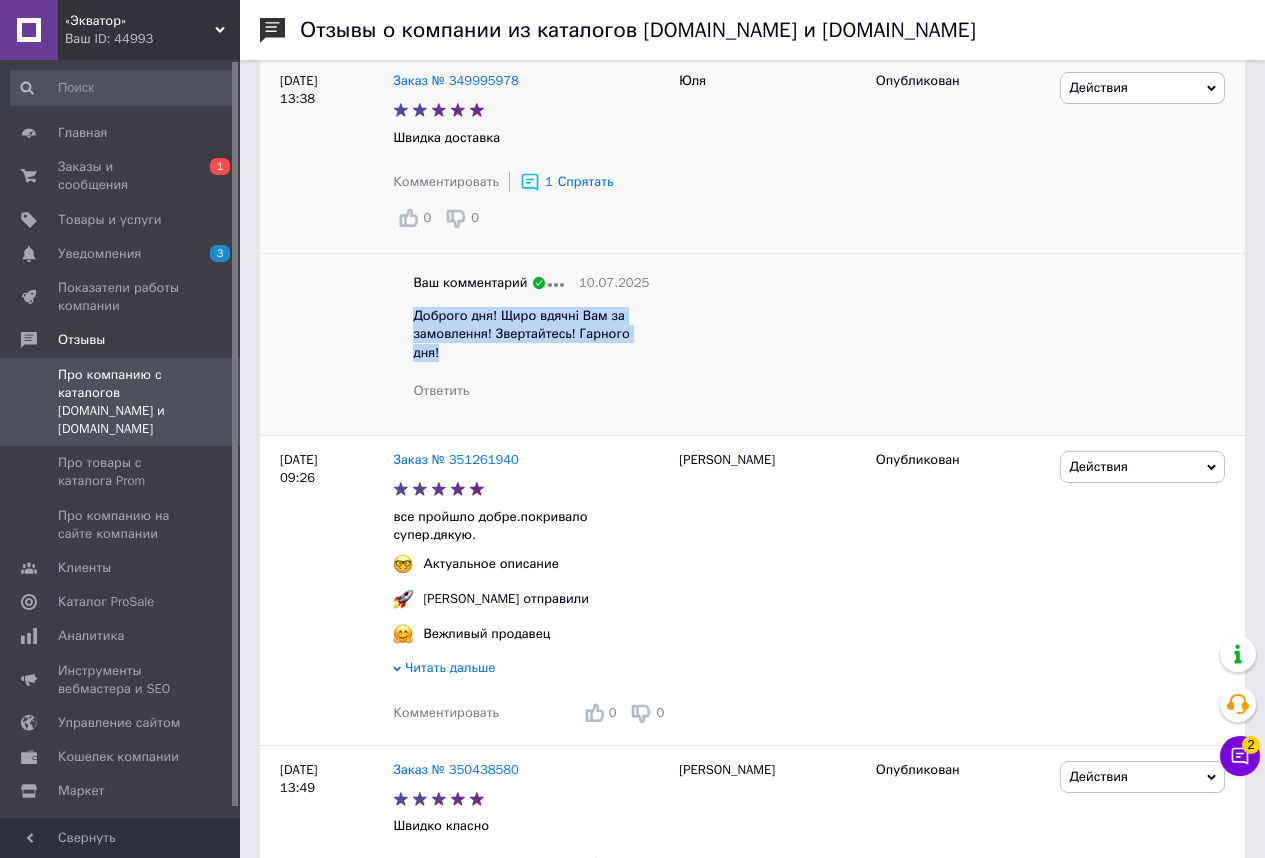 drag, startPoint x: 414, startPoint y: 318, endPoint x: 658, endPoint y: 348, distance: 245.83734 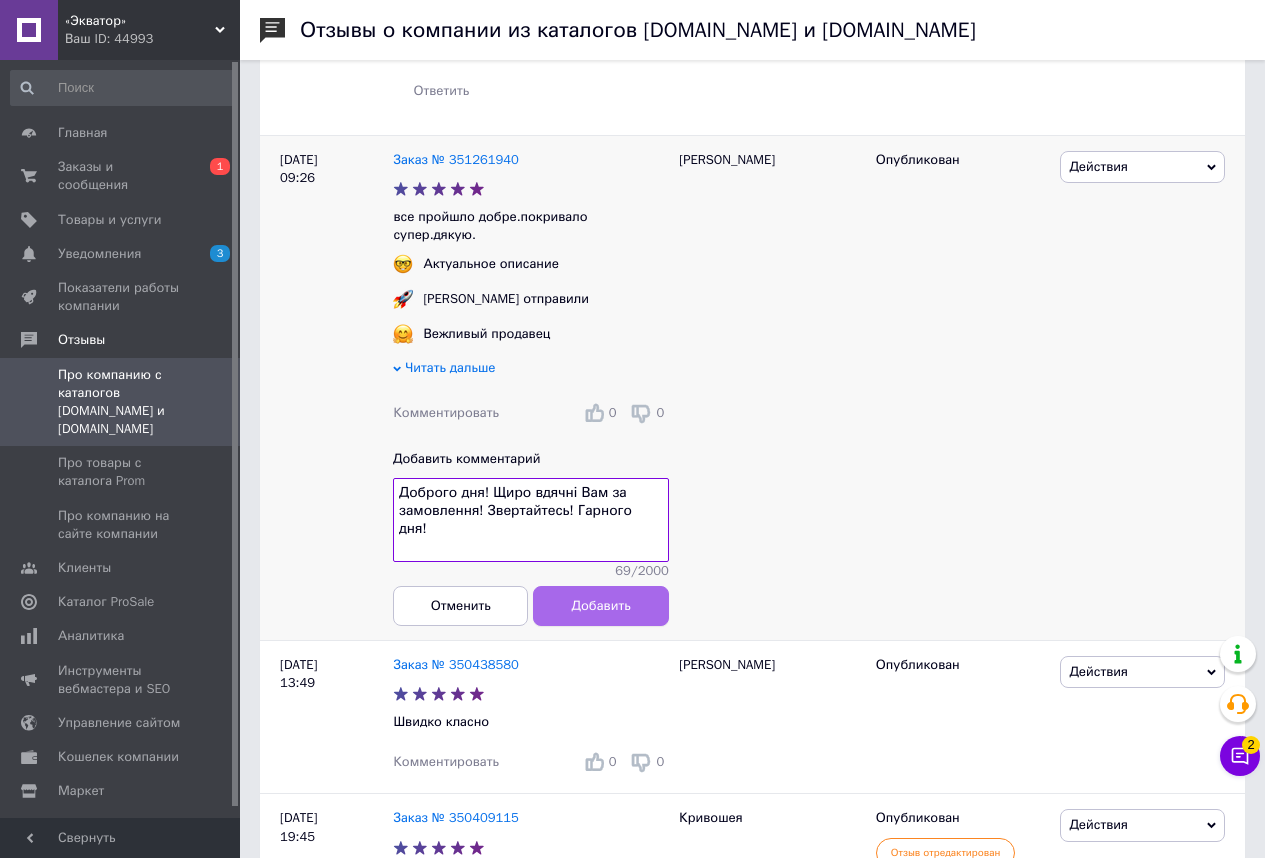 type on "Доброго дня! Щиро вдячні Вам за замовлення! Звертайтесь! Гарного дня!" 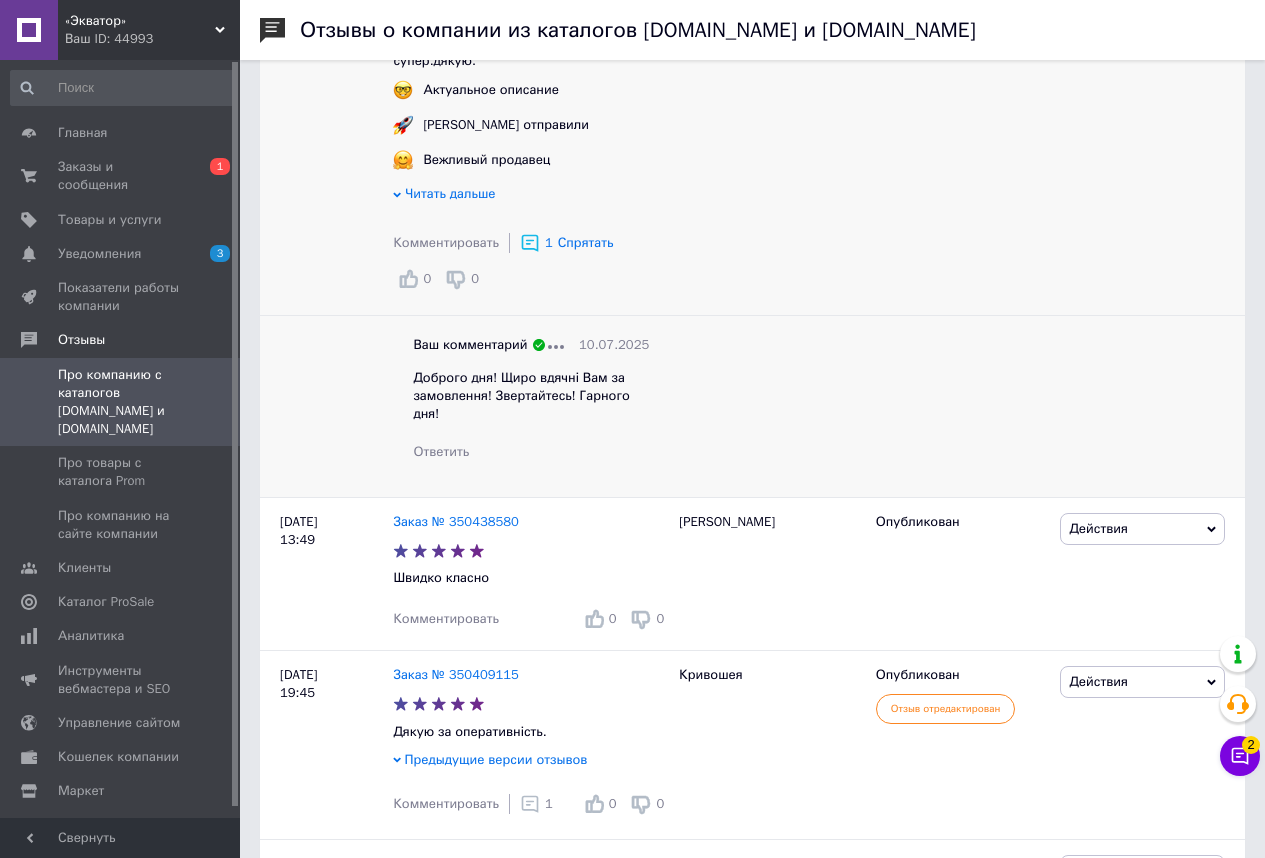 scroll, scrollTop: 1000, scrollLeft: 0, axis: vertical 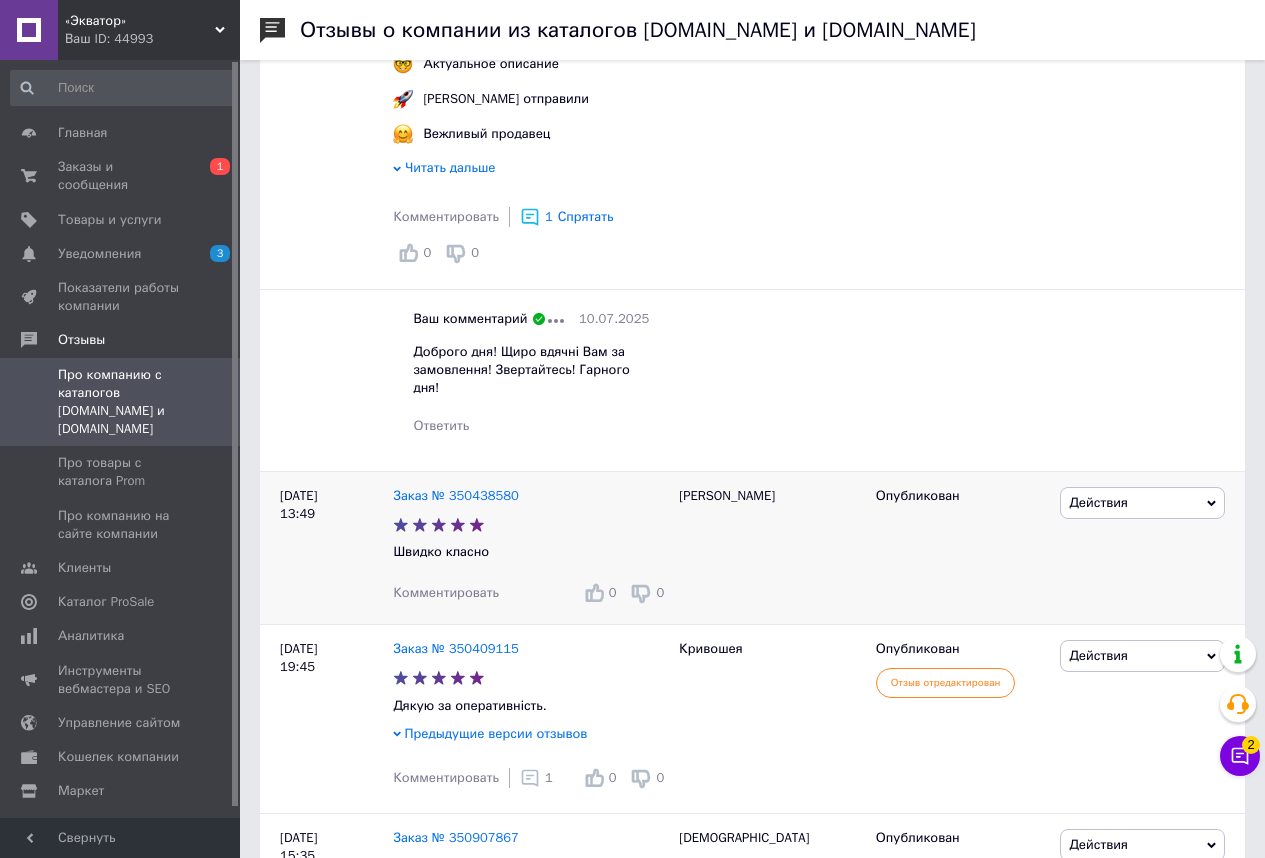 click on "Комментировать" at bounding box center [446, 592] 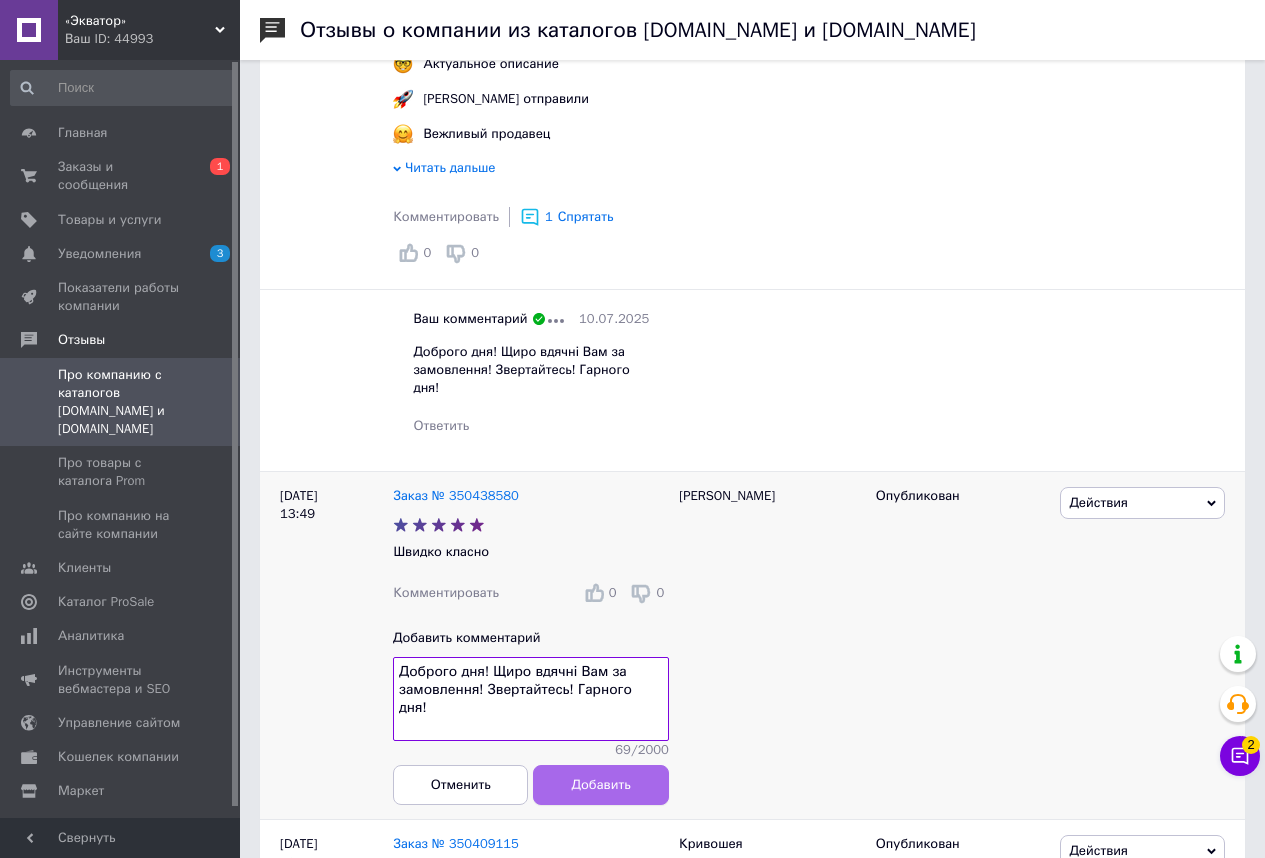 type on "Доброго дня! Щиро вдячні Вам за замовлення! Звертайтесь! Гарного дня!" 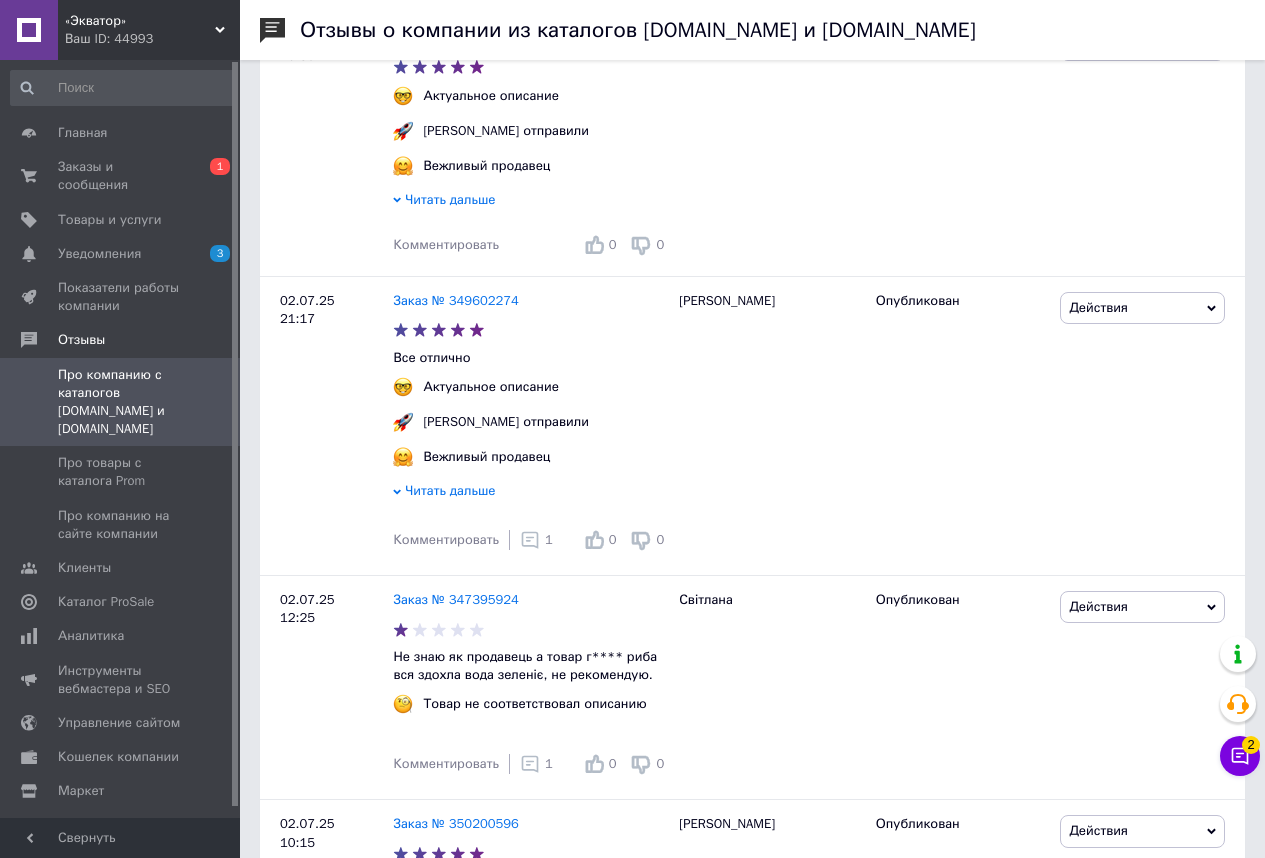 scroll, scrollTop: 1900, scrollLeft: 0, axis: vertical 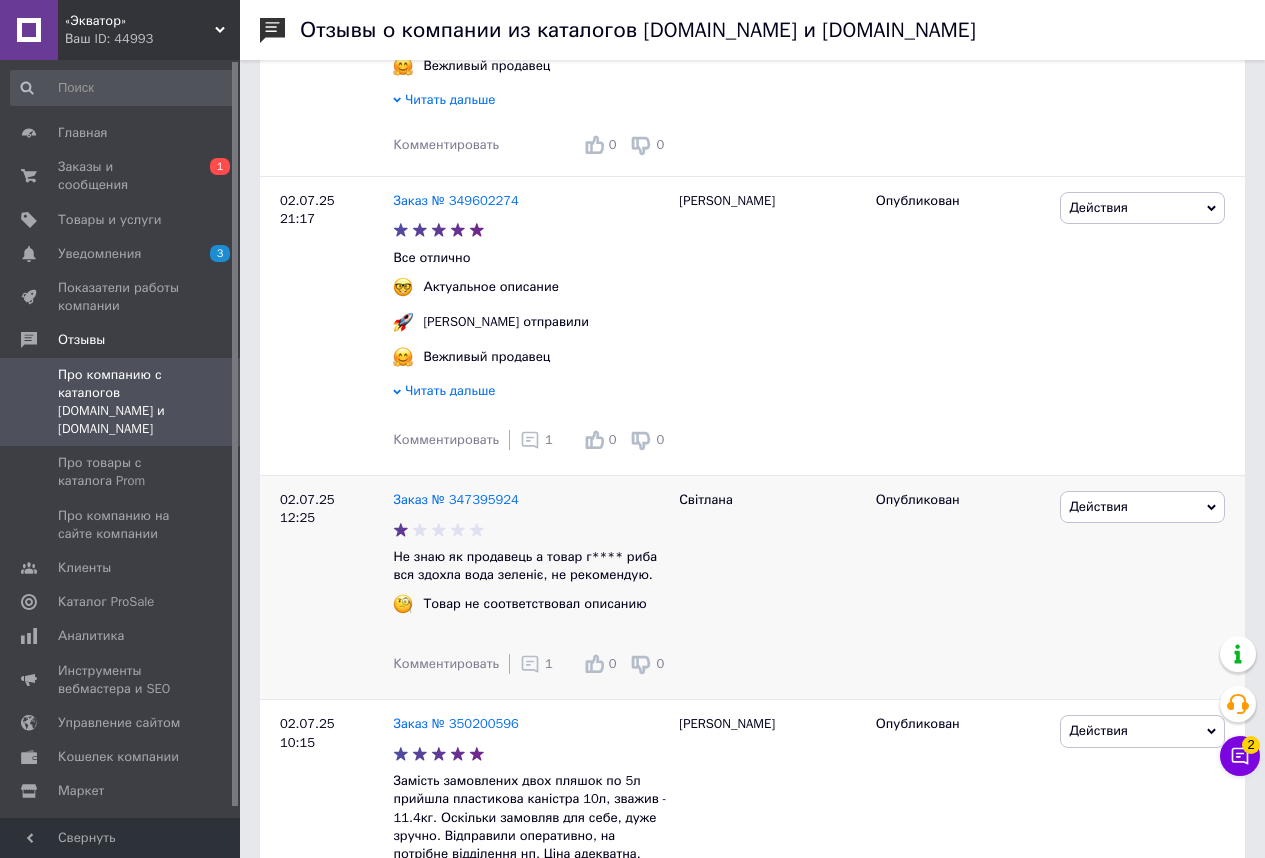 click 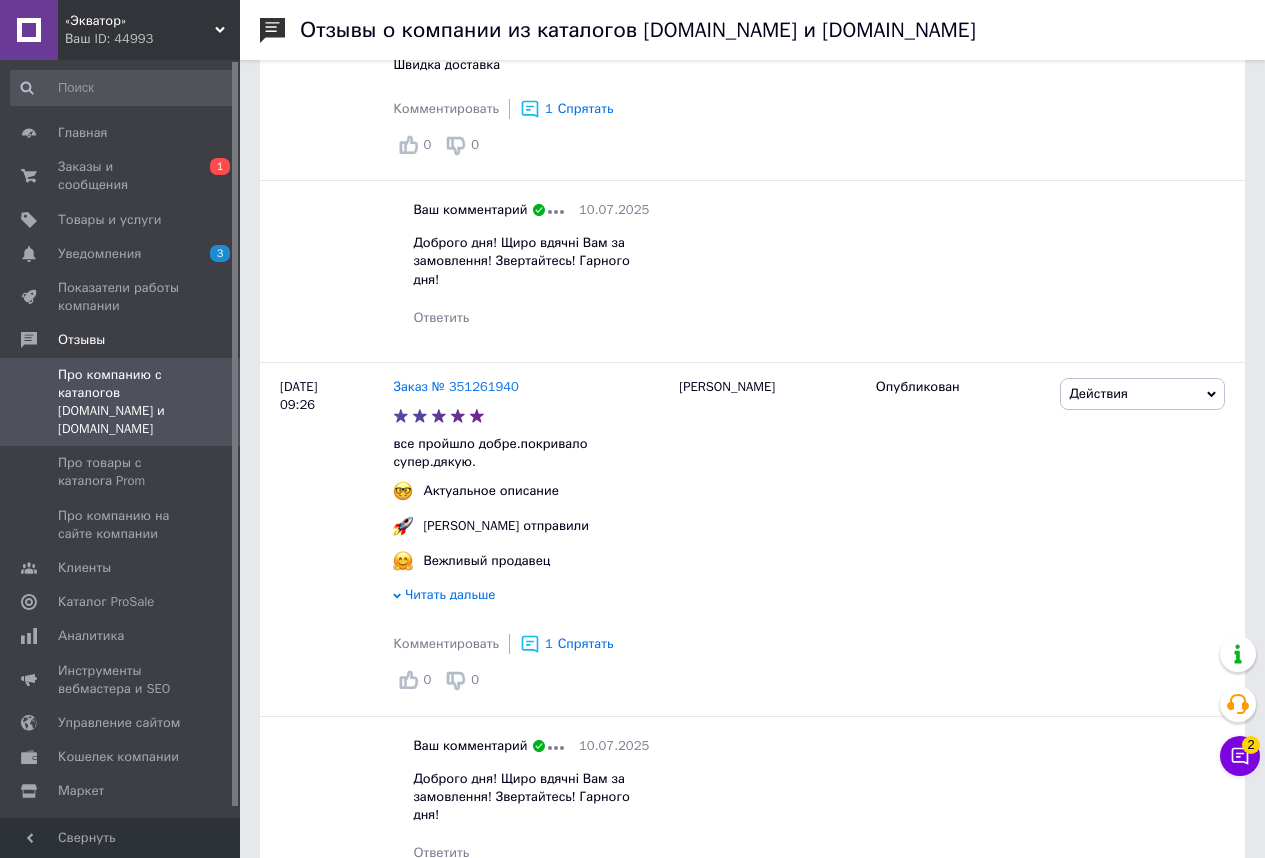 scroll, scrollTop: 400, scrollLeft: 0, axis: vertical 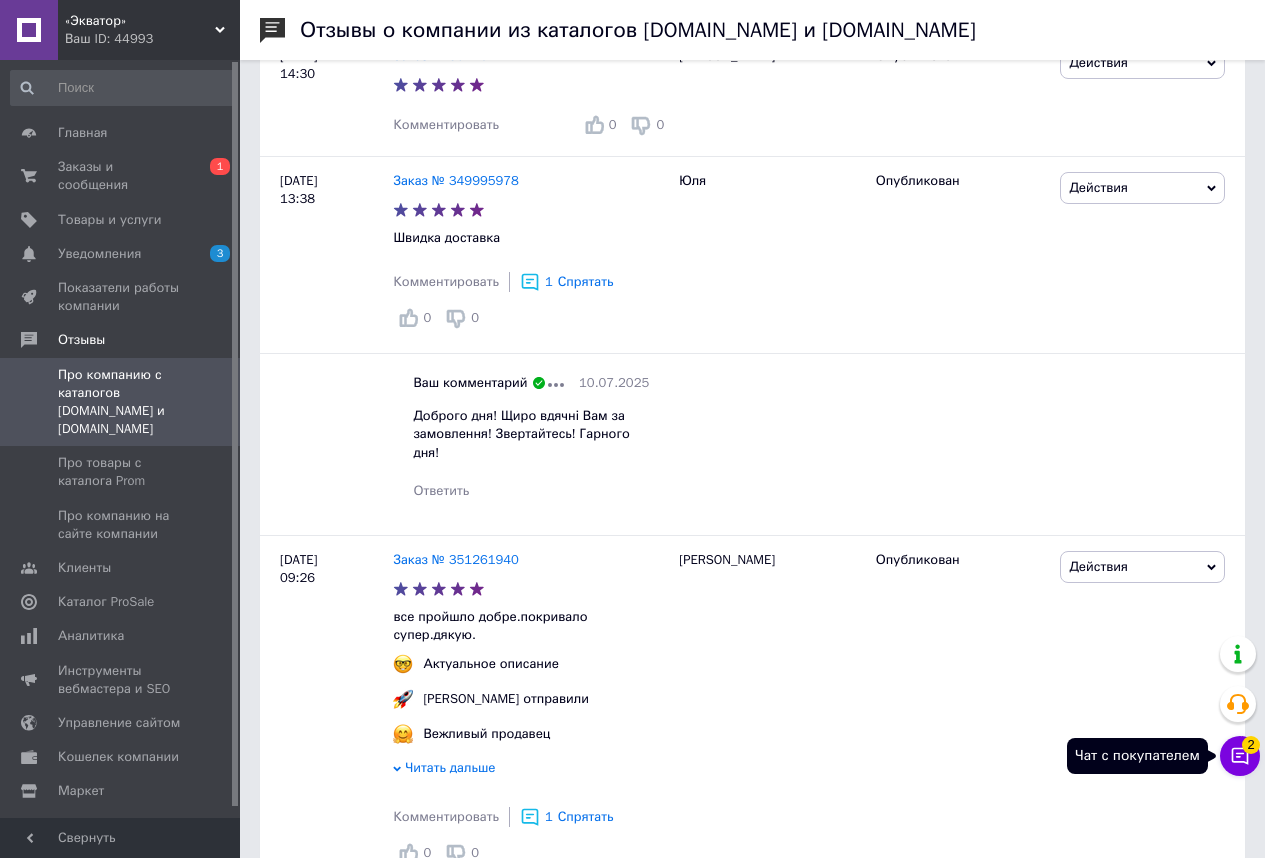 click on "Чат с покупателем 2" at bounding box center (1240, 756) 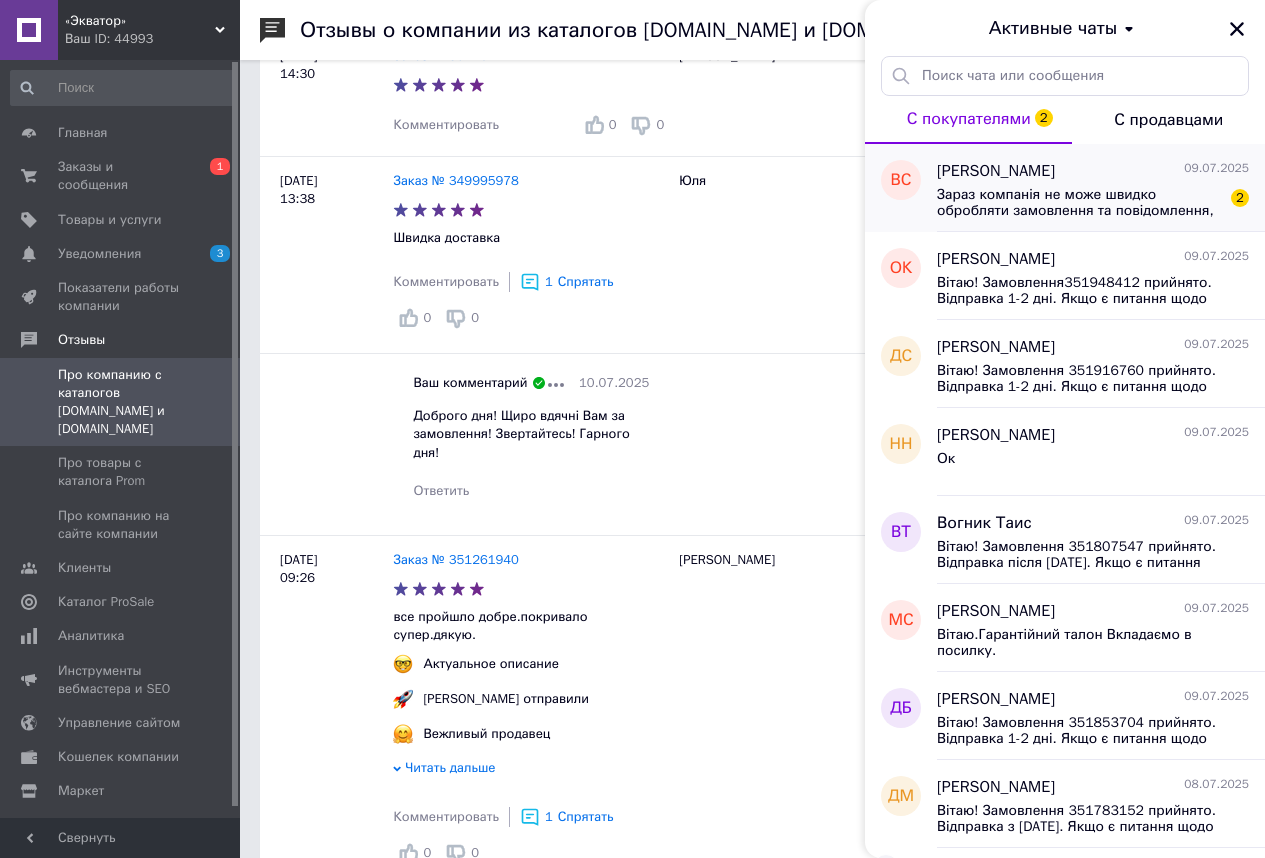 click on "Зараз компанія не може швидко обробляти замовлення та повідомлення,
оскільки за її графіком зараз не робочий час. Ваша заявка буде оброблена з 09.00 ранку наступного дня." at bounding box center [1079, 203] 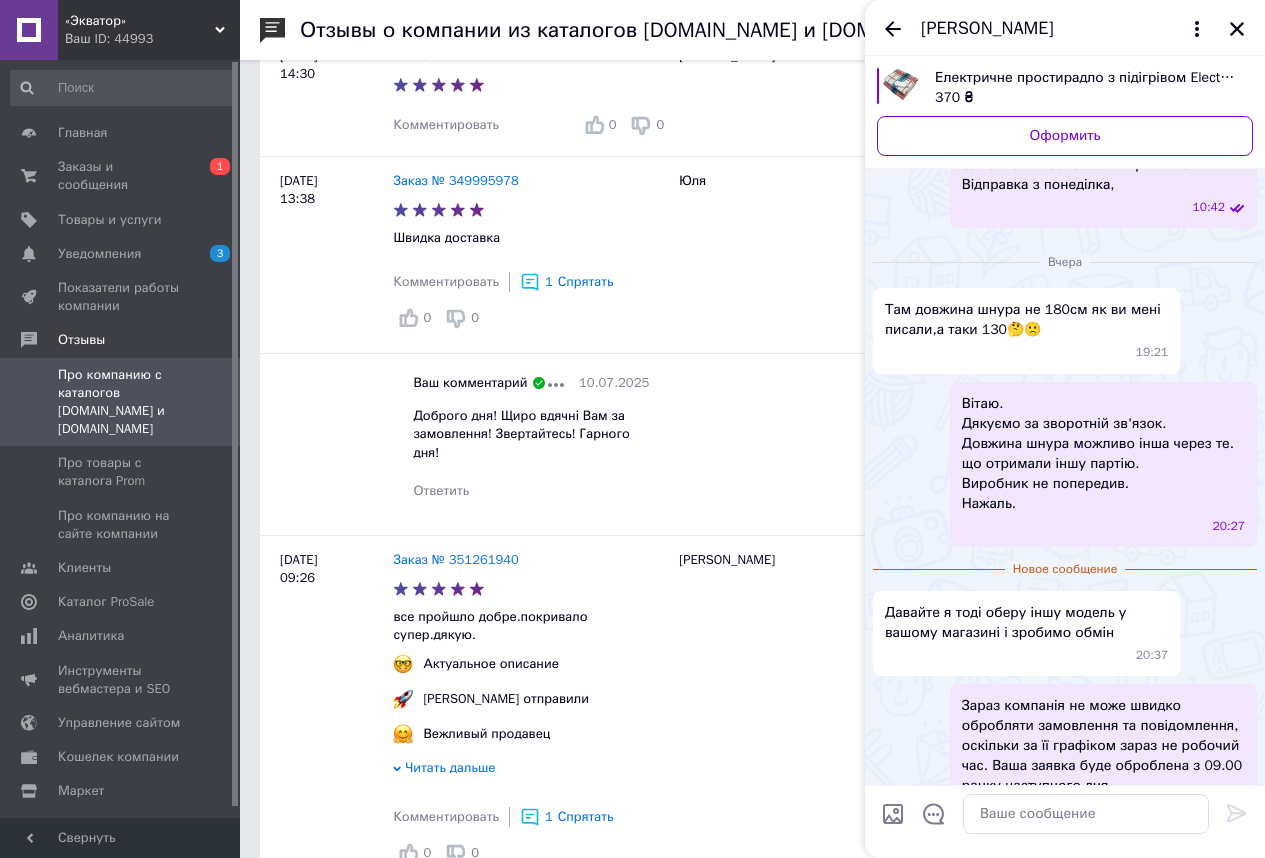 scroll, scrollTop: 903, scrollLeft: 0, axis: vertical 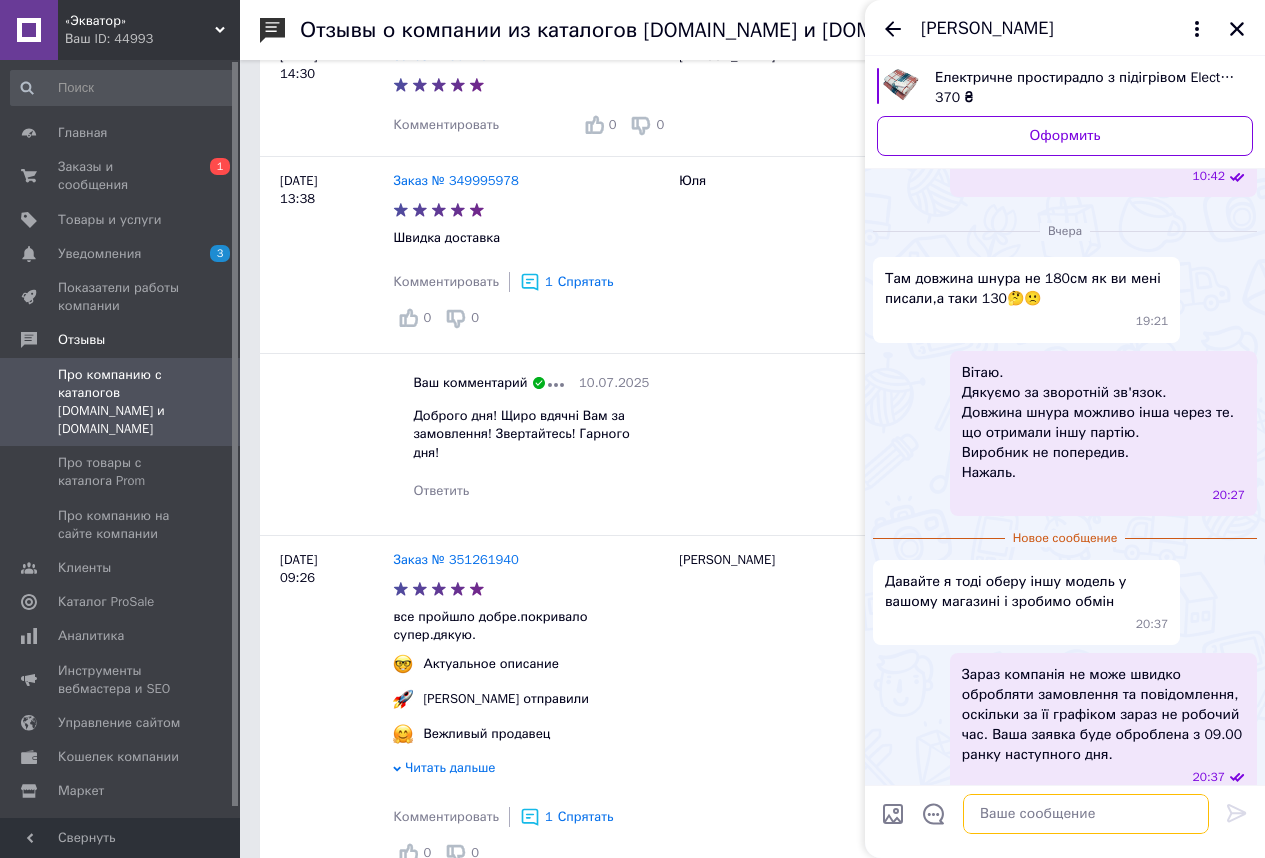 click at bounding box center (1086, 814) 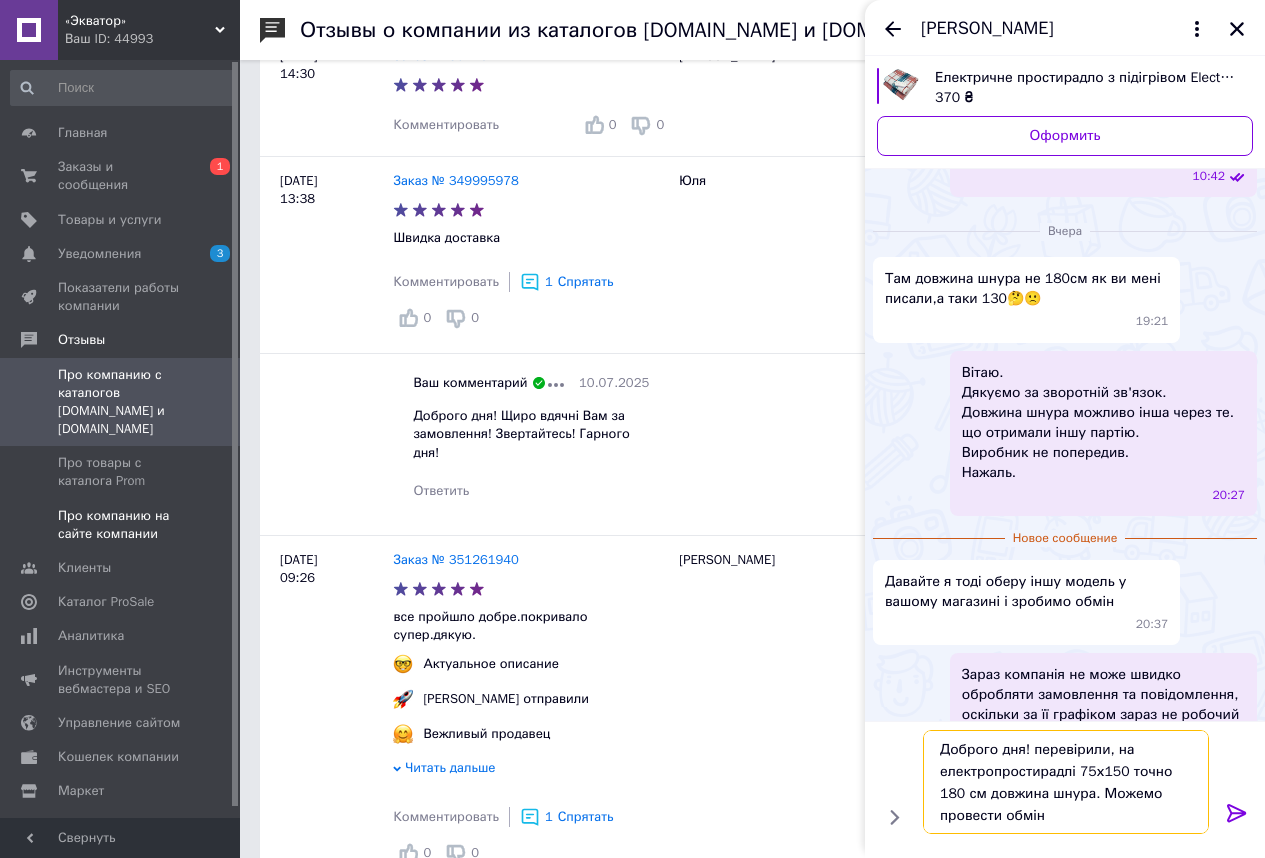 type on "Доброго дня! перевірили, на електропростирадлі 75х150 точно 180 см довжина шнура. Можемо провести обмін:" 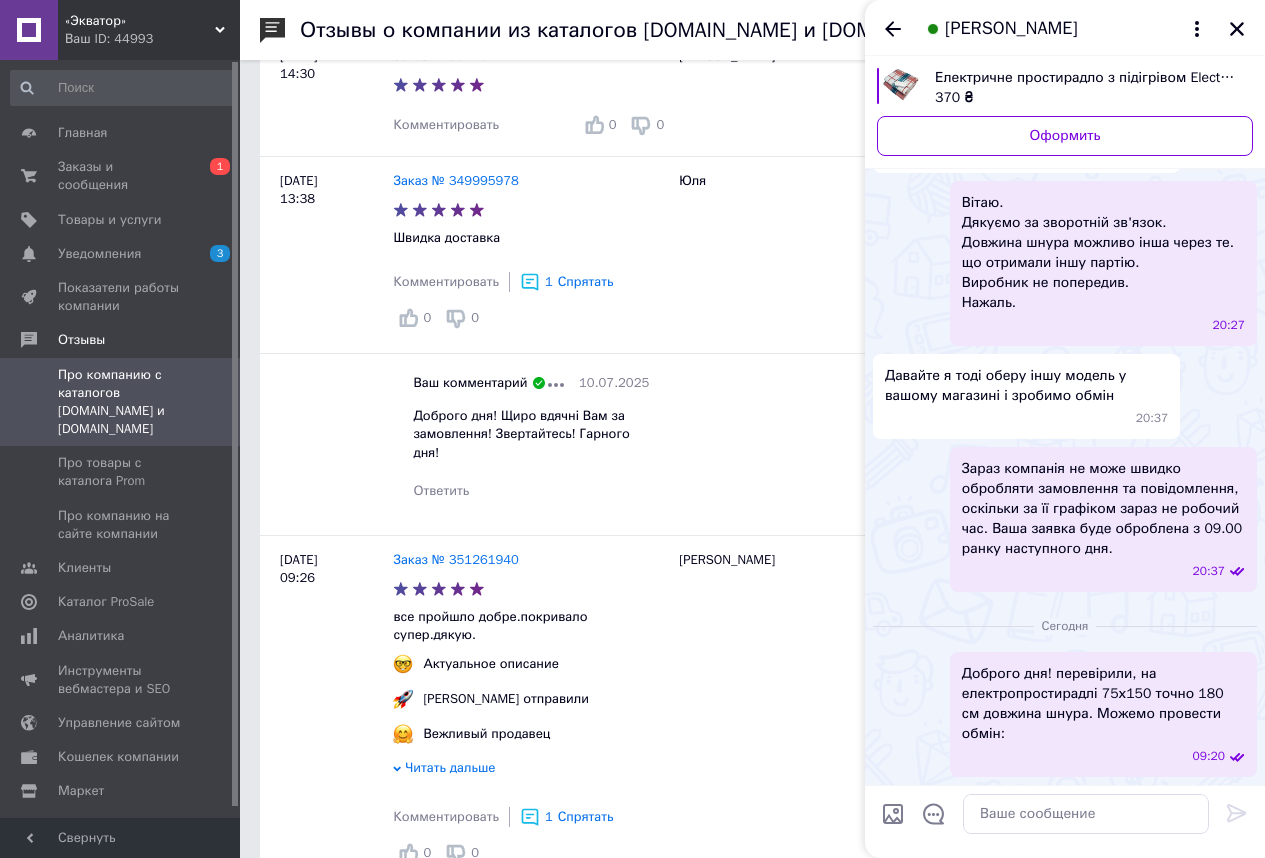 scroll, scrollTop: 1032, scrollLeft: 0, axis: vertical 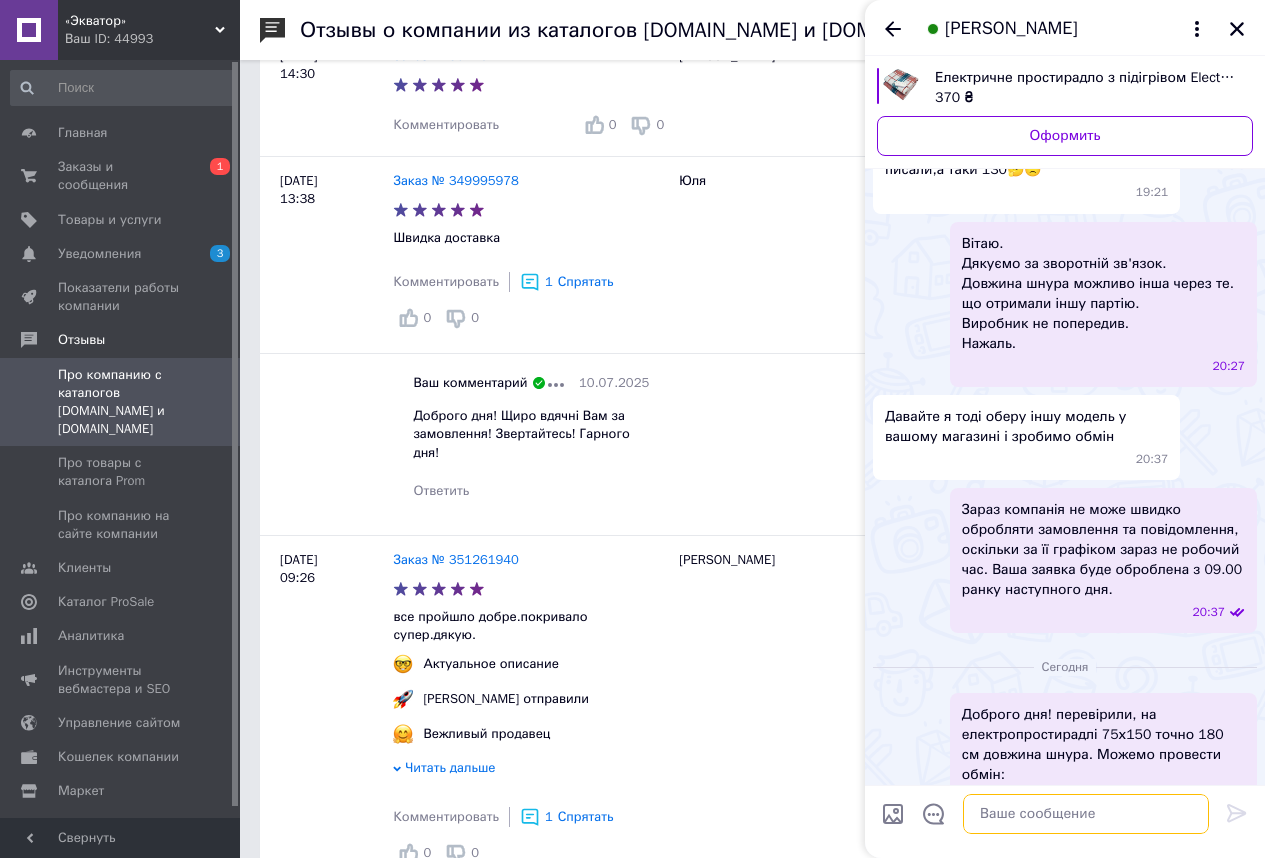 click at bounding box center [1086, 814] 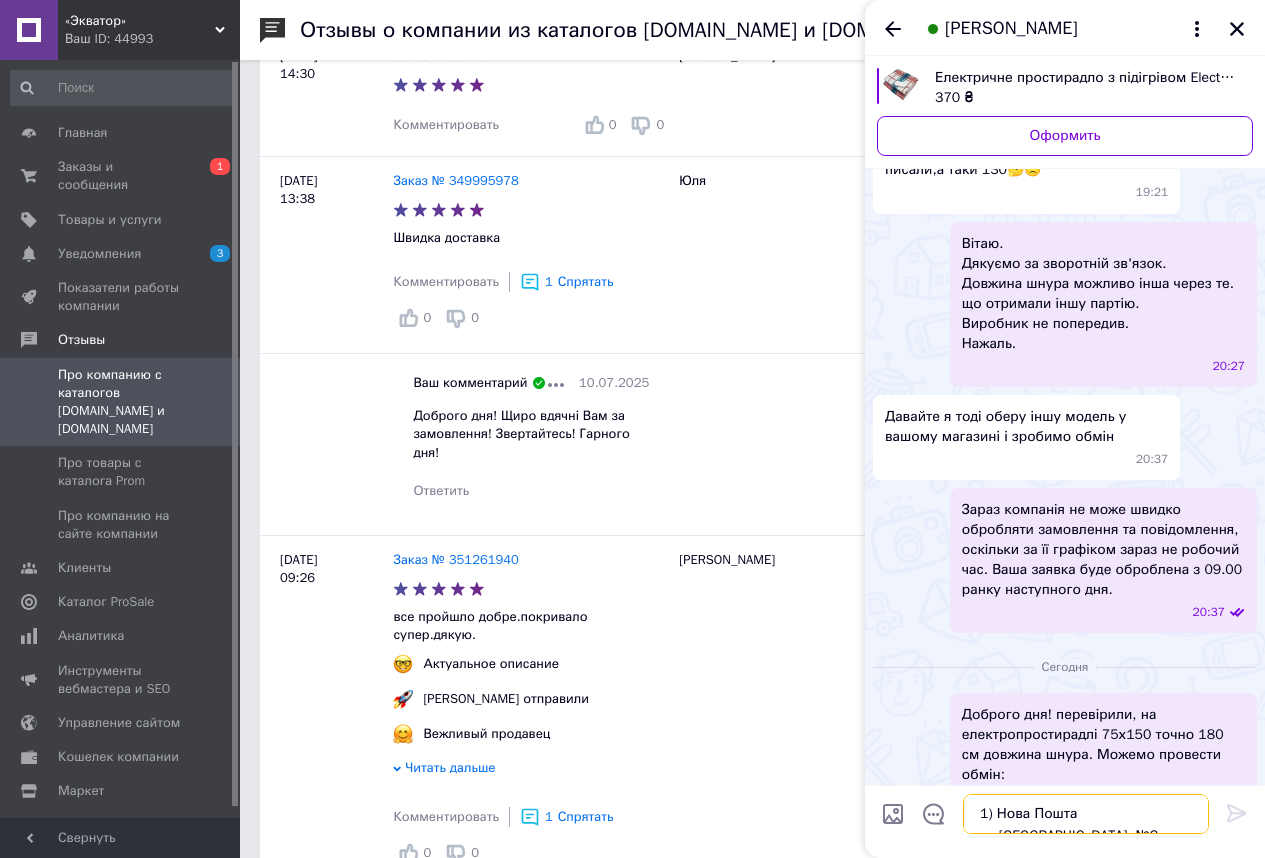 scroll, scrollTop: 124, scrollLeft: 0, axis: vertical 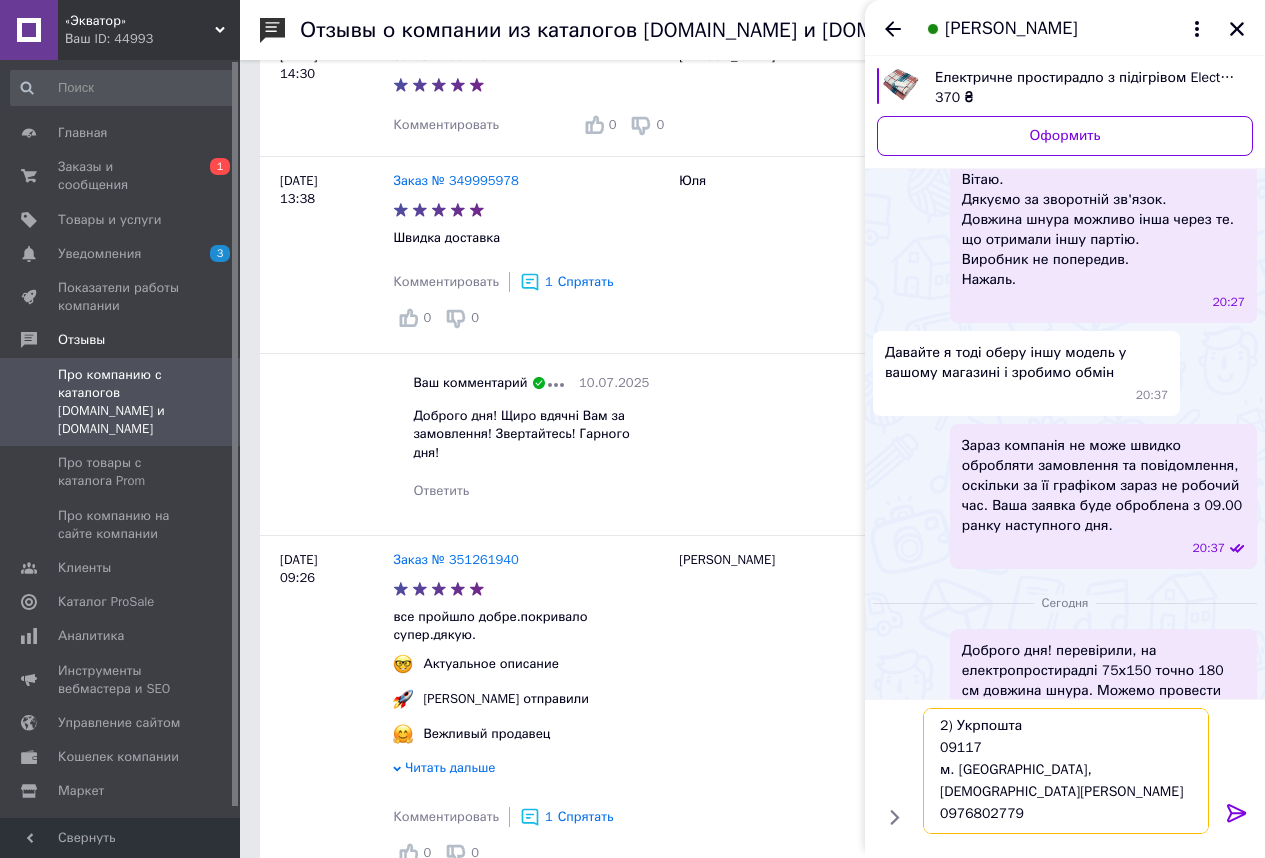 type on "1) Нова Пошта
м. Біла Церква, №2
Варламов Євген
0976802779
або
2) Укрпошта
09117
м. Біла Церква,
Варламов Євген
0976802779" 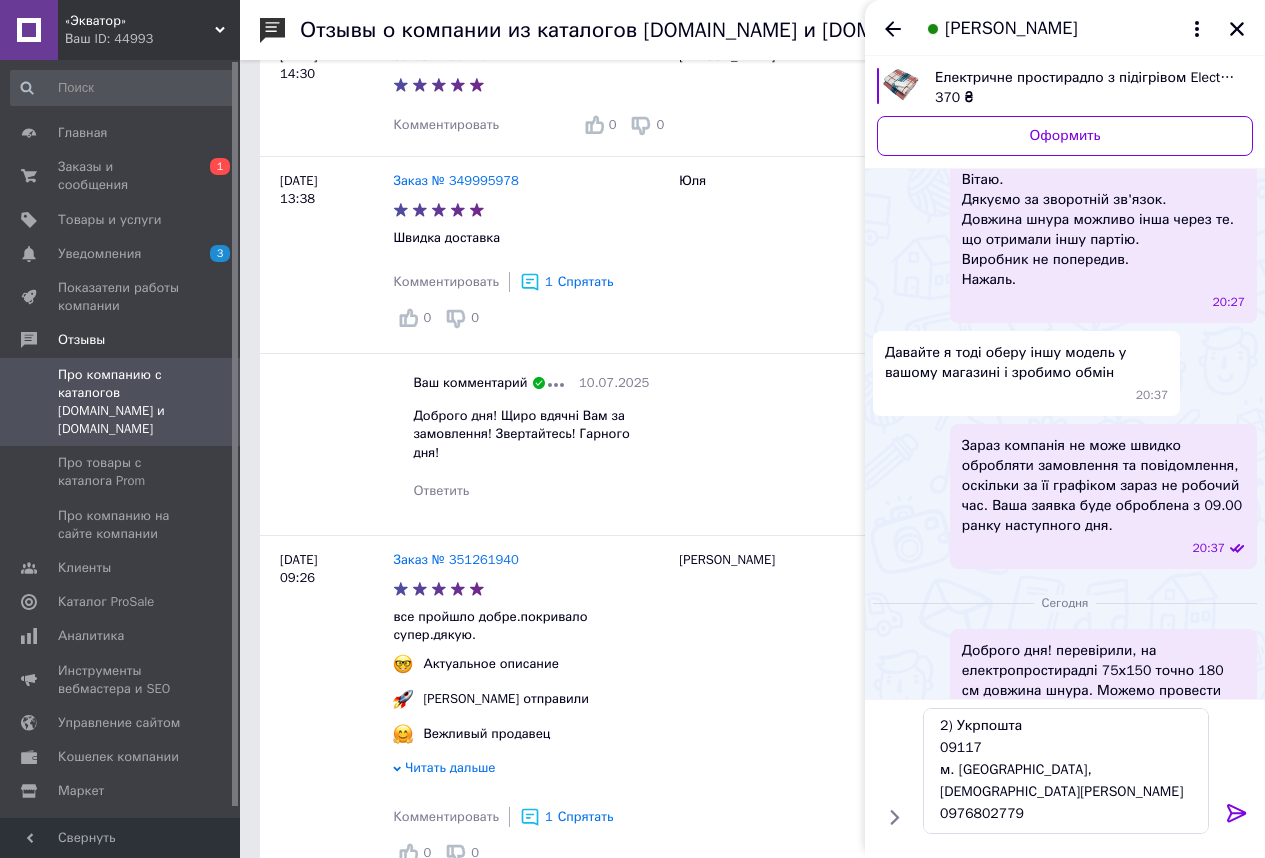 click 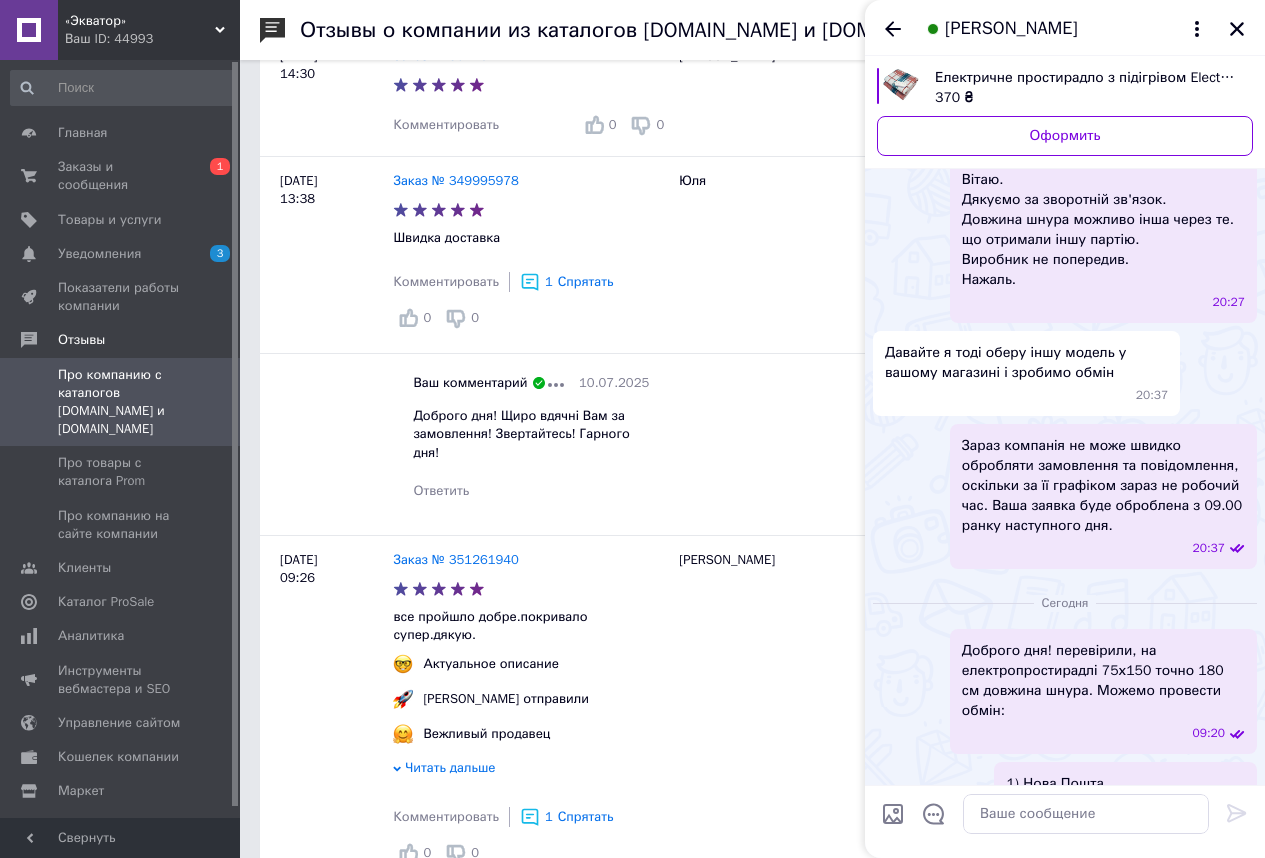 scroll, scrollTop: 0, scrollLeft: 0, axis: both 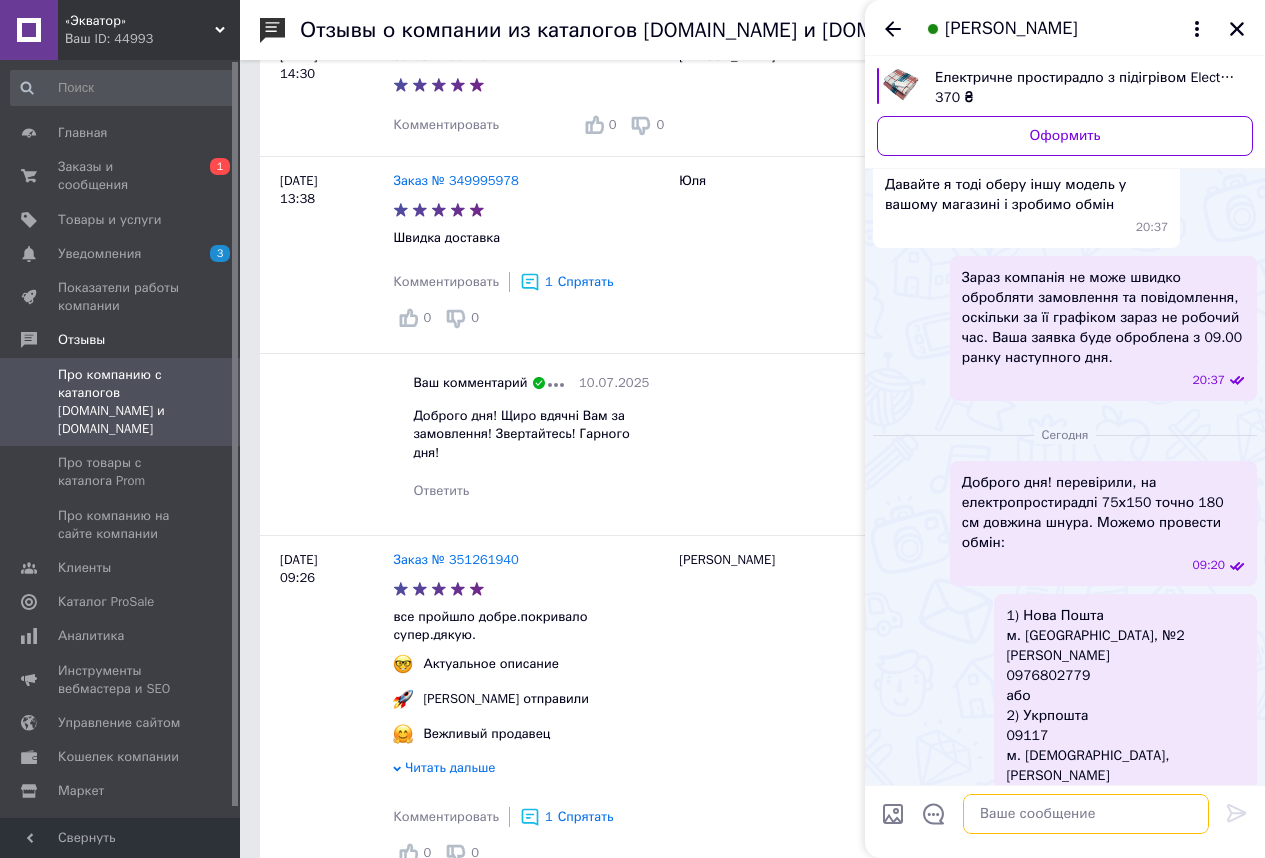 click at bounding box center [1086, 814] 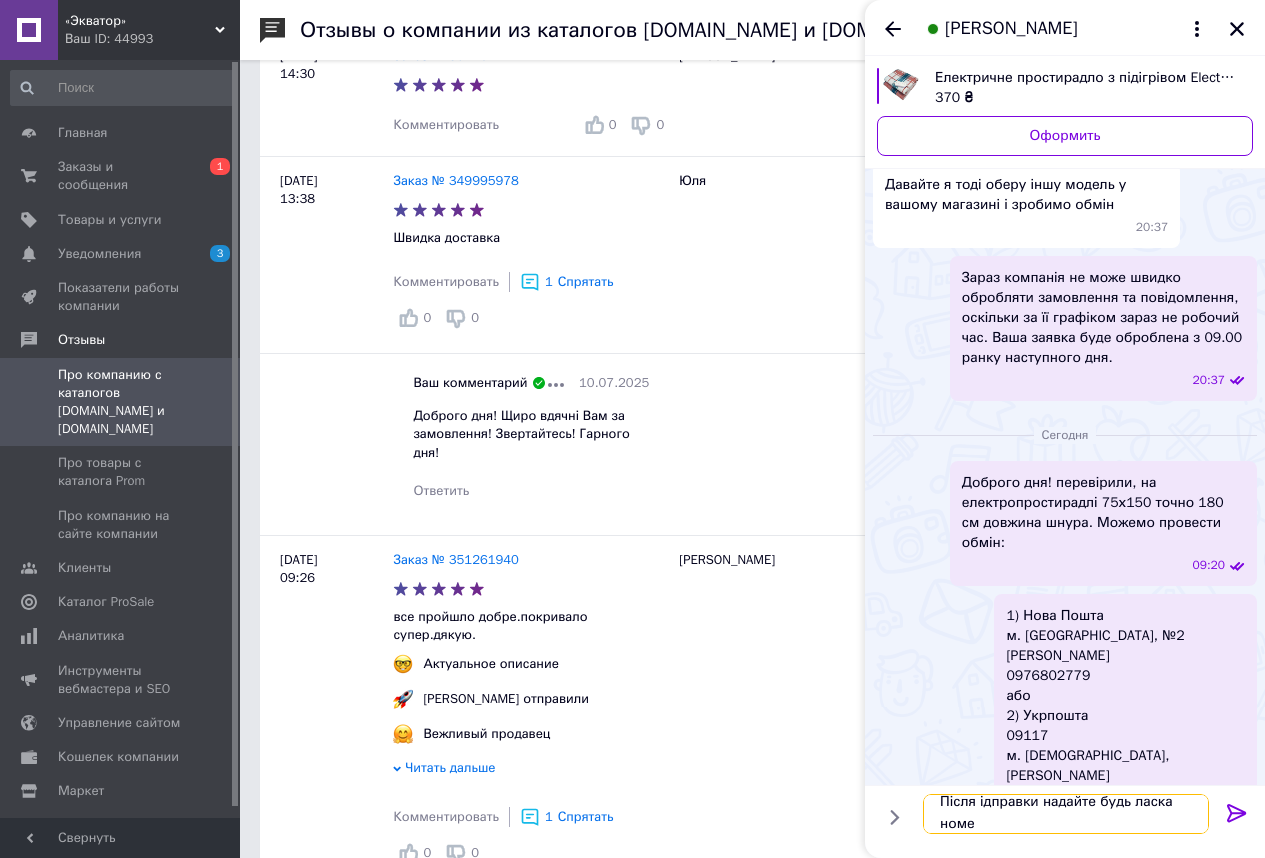 scroll, scrollTop: 2, scrollLeft: 0, axis: vertical 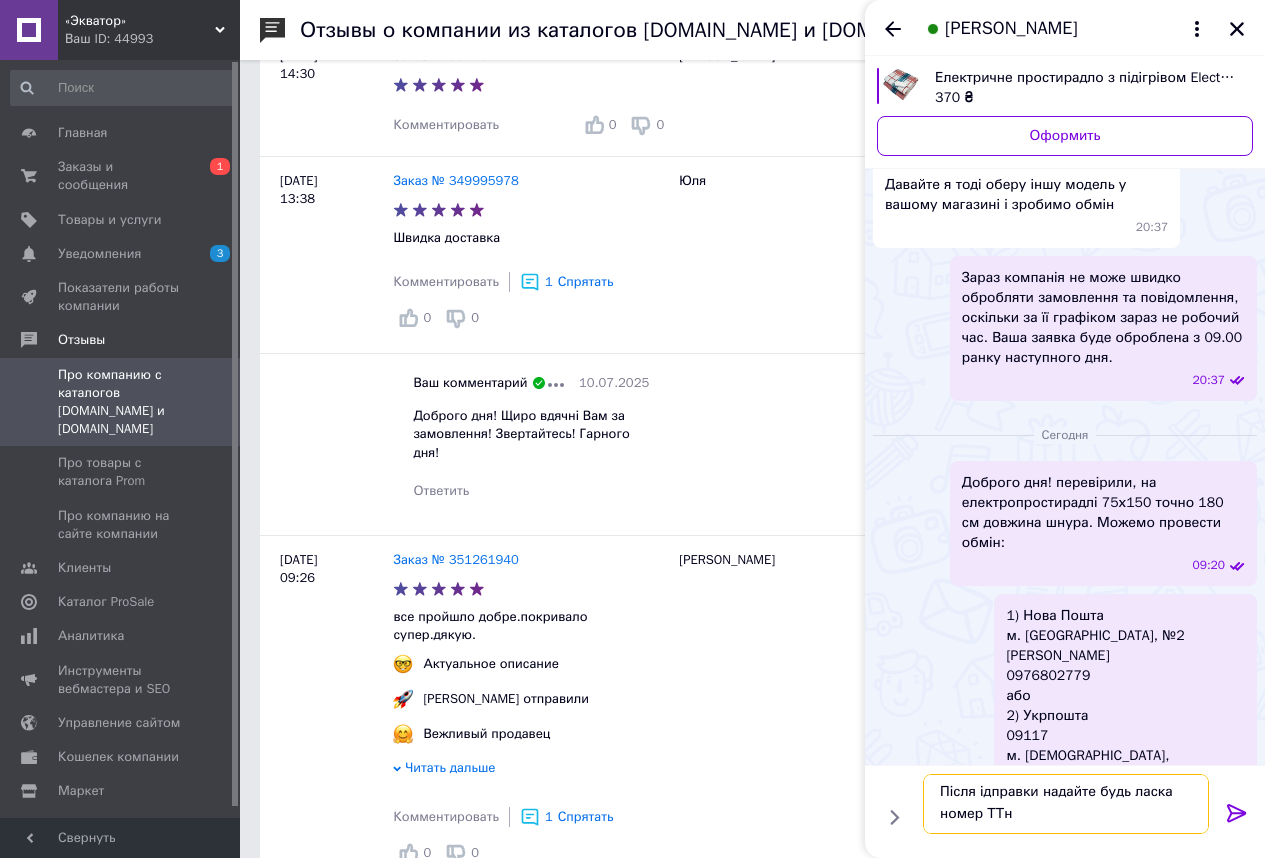 click on "Після ідправки надайте будь ласка номер ТТн" at bounding box center (1066, 804) 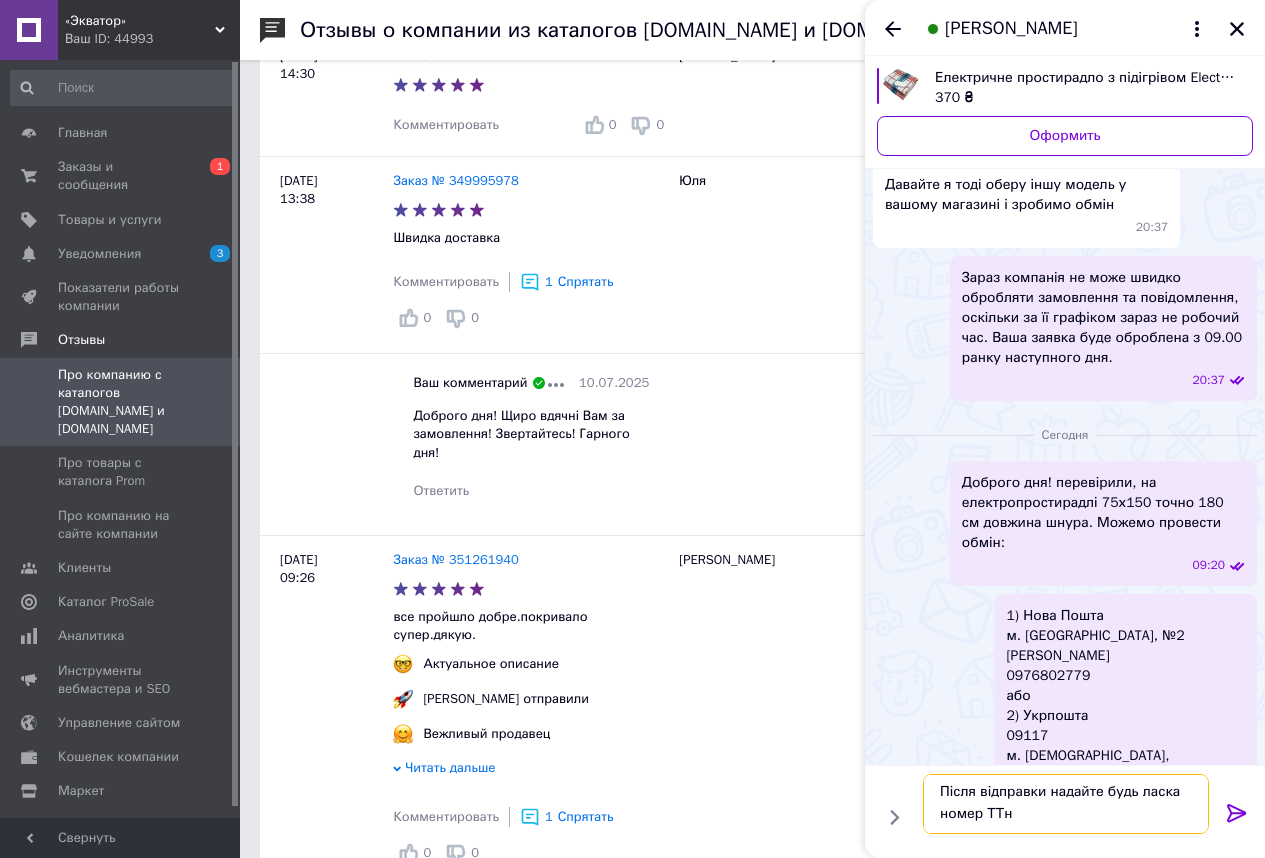 click on "Після відправки надайте будь ласка номер ТТн" at bounding box center (1066, 804) 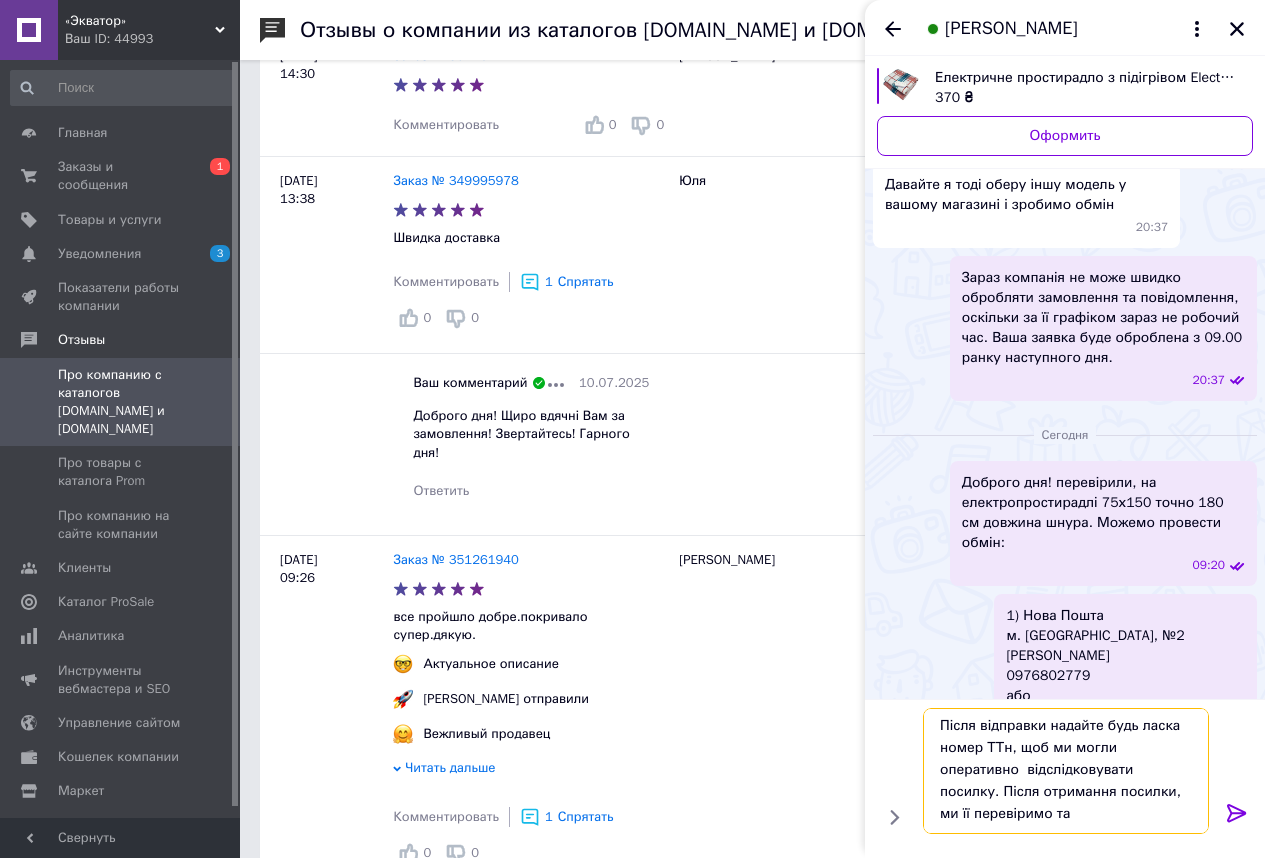 scroll, scrollTop: 2, scrollLeft: 0, axis: vertical 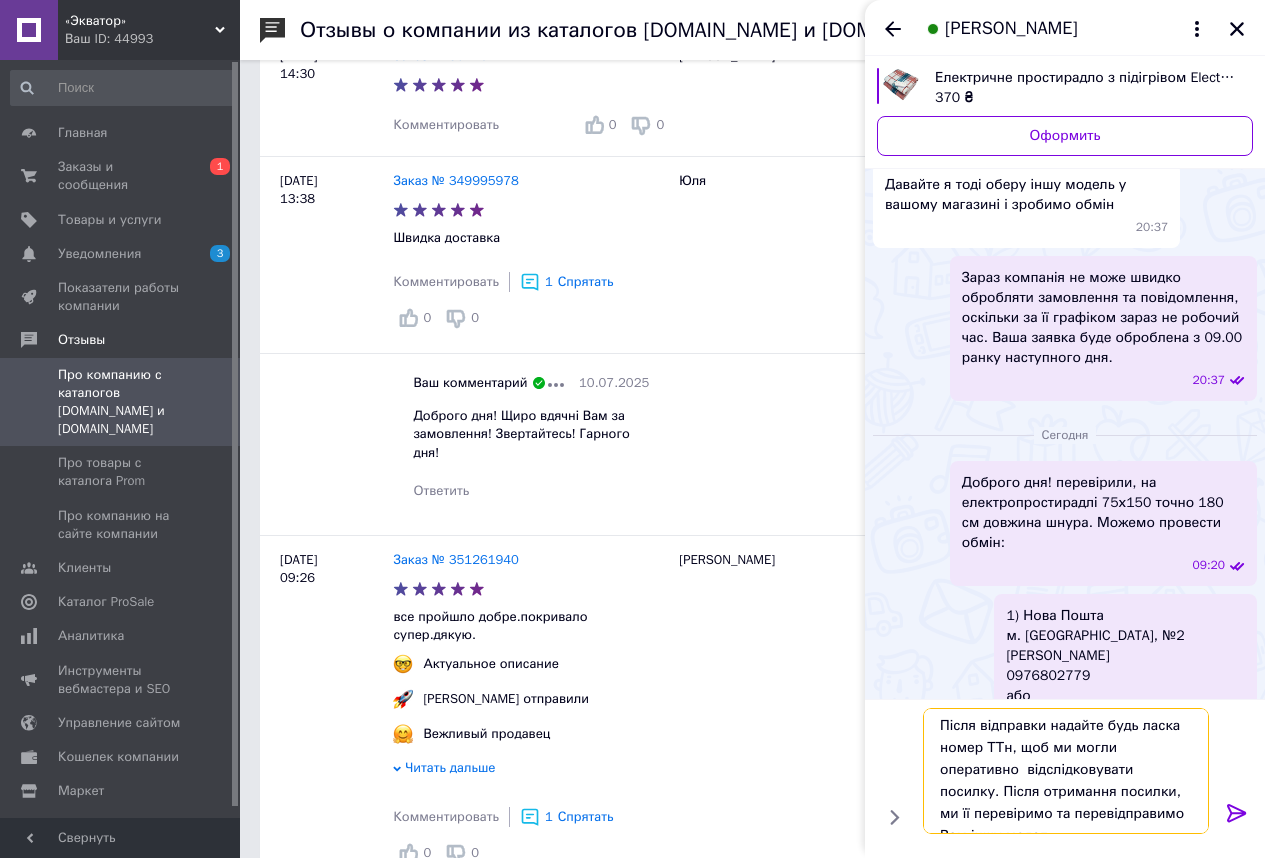 type on "Після відправки надайте будь ласка номер ТТн, щоб ми могли оперативно  відслідковувати посилку. Після отримання посилки, ми її перевіримо та перевідправимо Вам іншу модель" 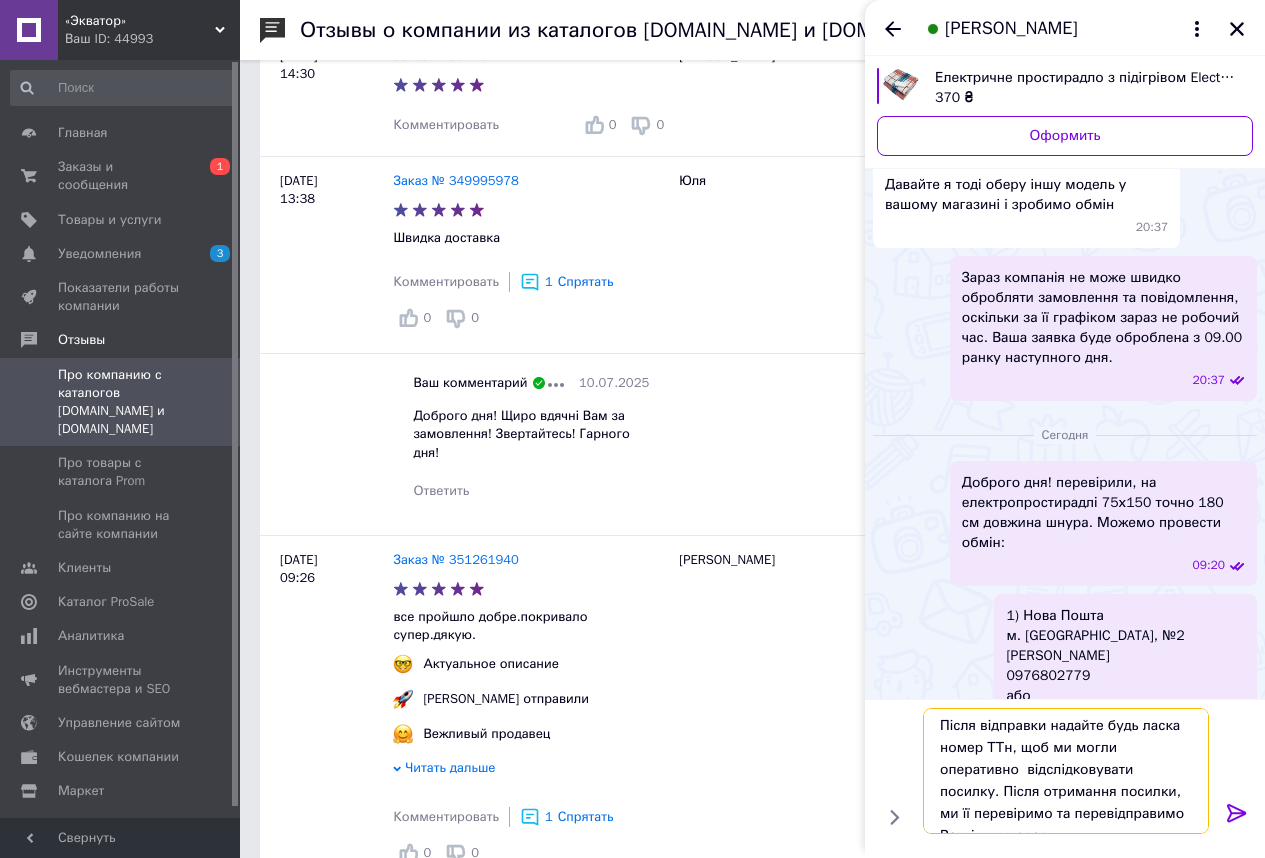 type 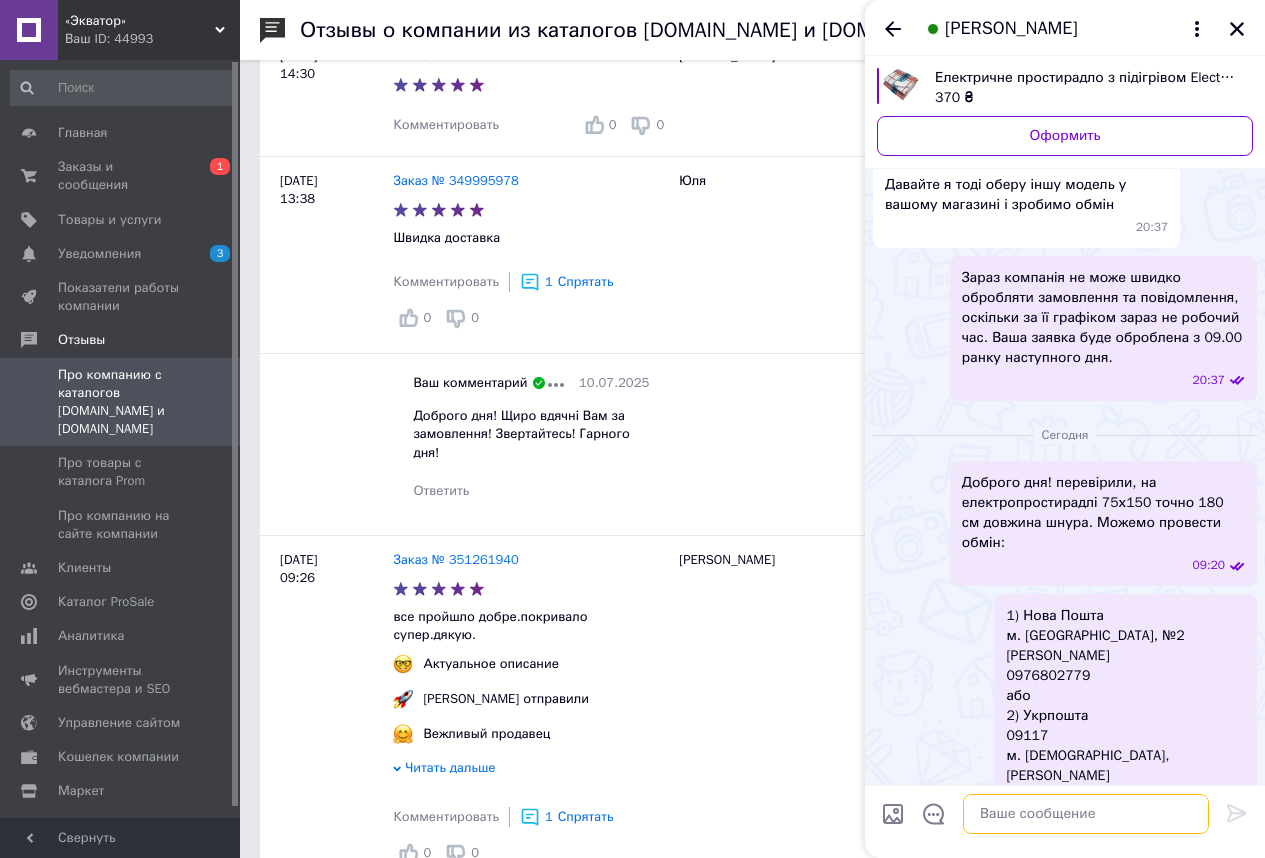 scroll, scrollTop: 0, scrollLeft: 0, axis: both 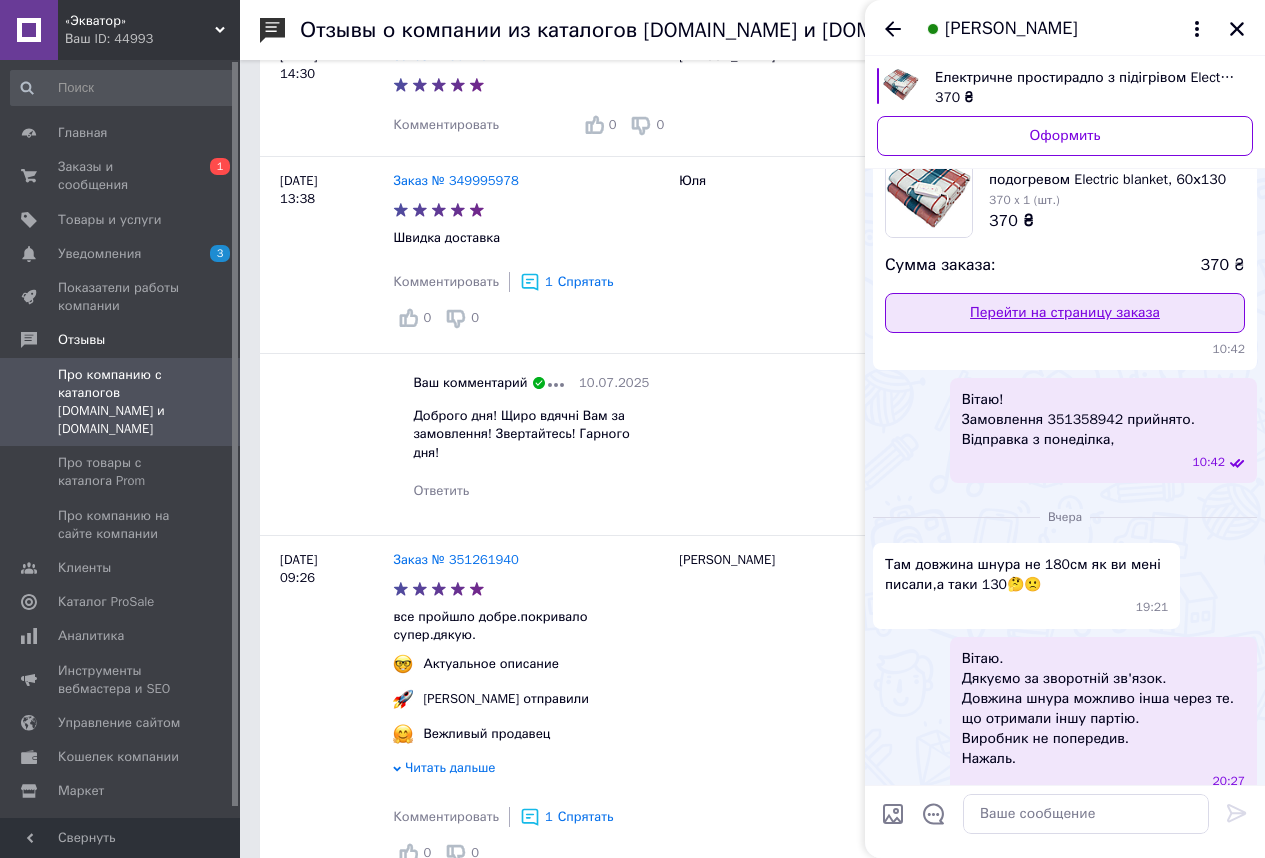 click on "Перейти на страницу заказа" at bounding box center [1065, 313] 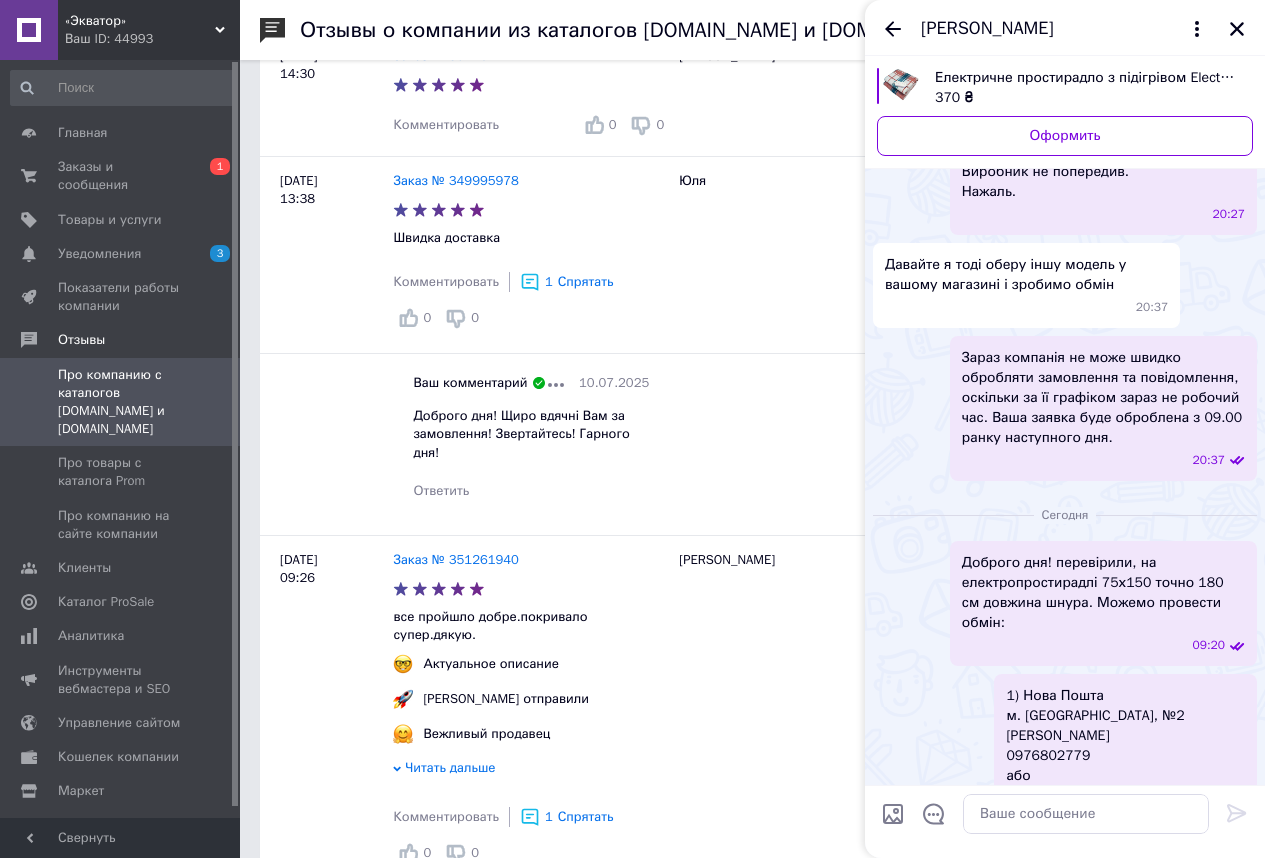 scroll, scrollTop: 1417, scrollLeft: 0, axis: vertical 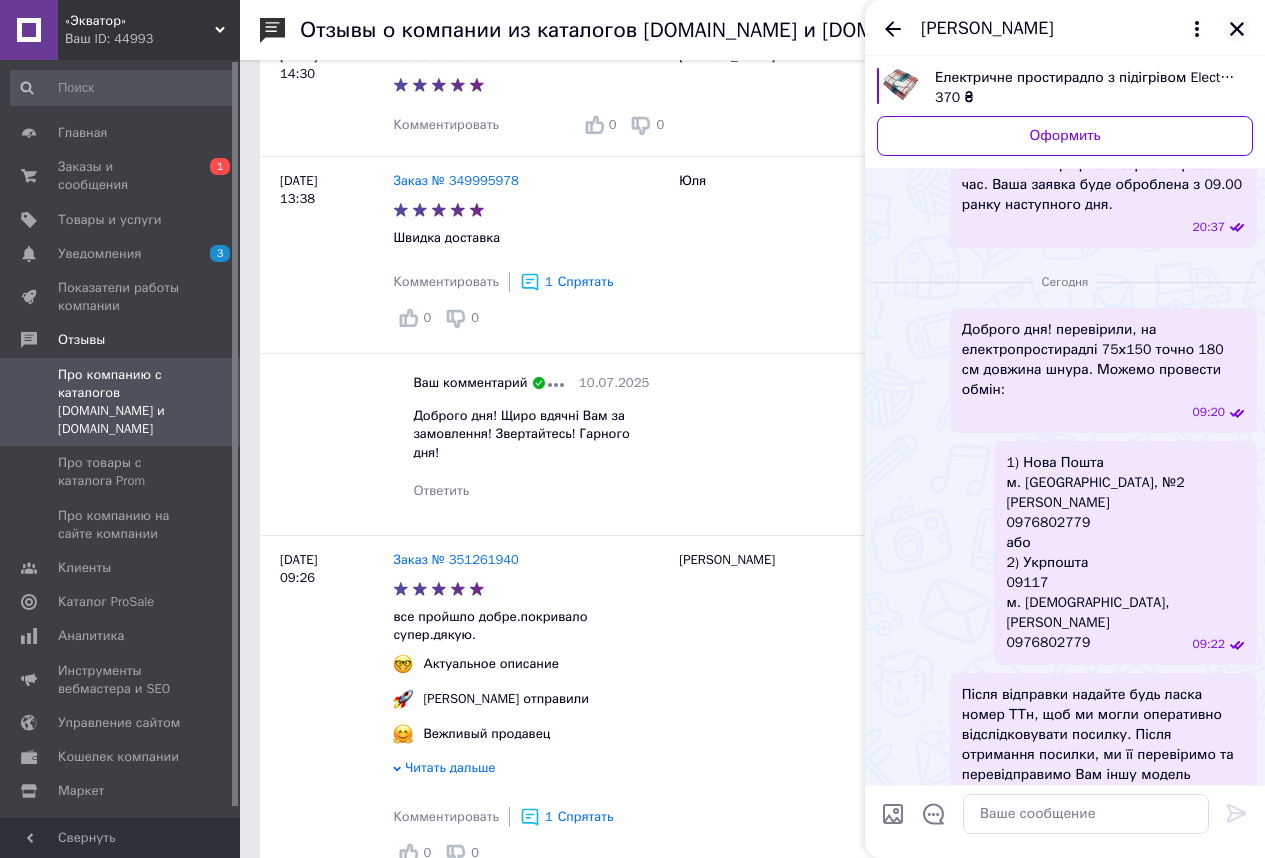 click 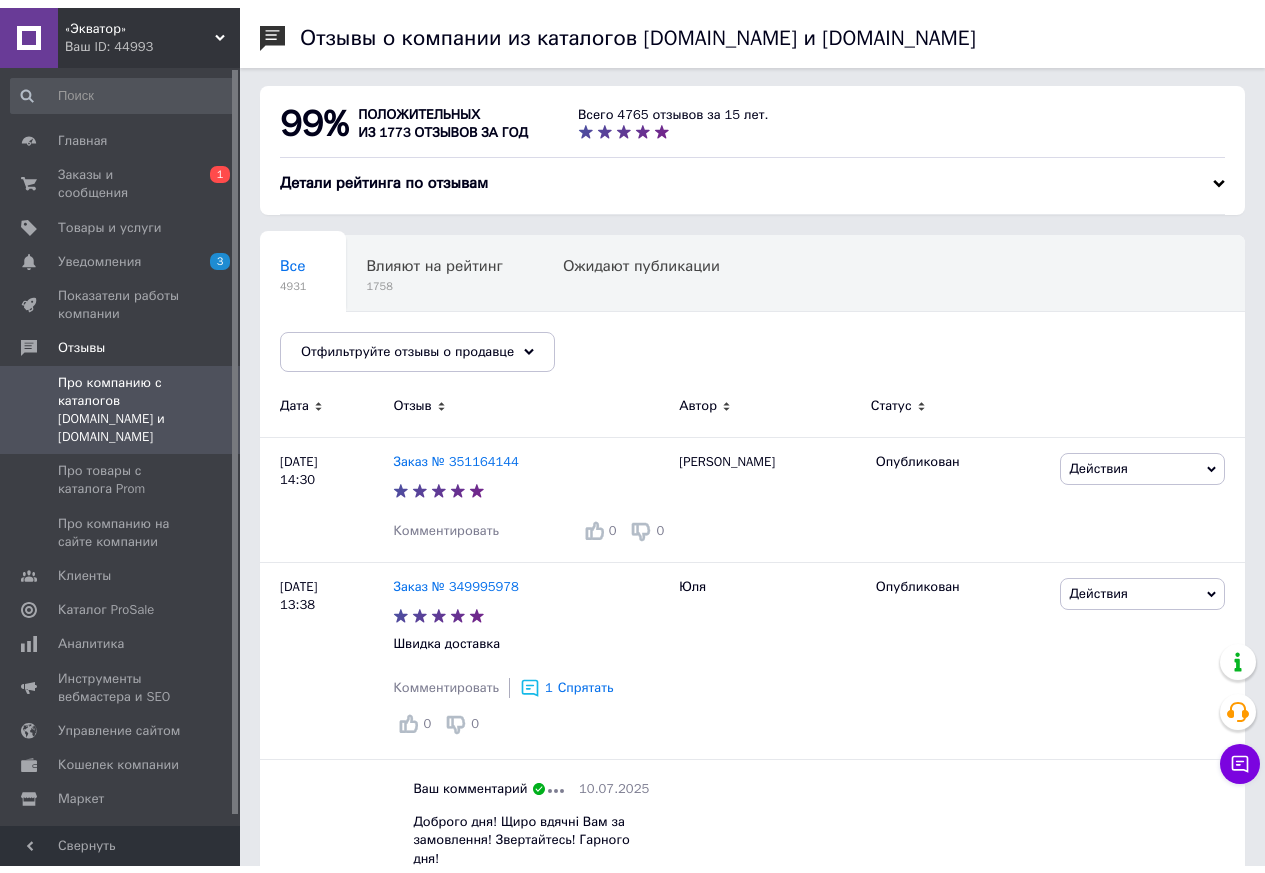 scroll, scrollTop: 0, scrollLeft: 0, axis: both 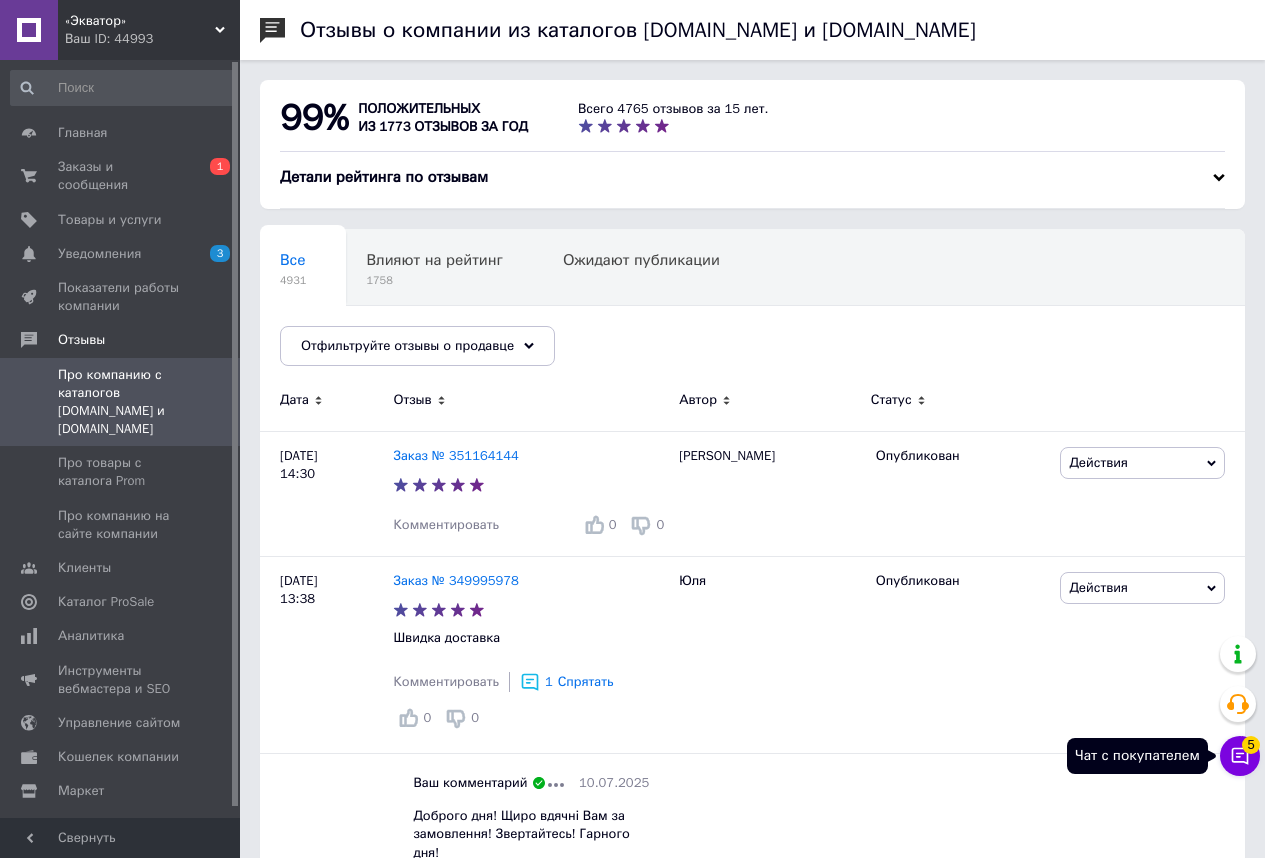 click 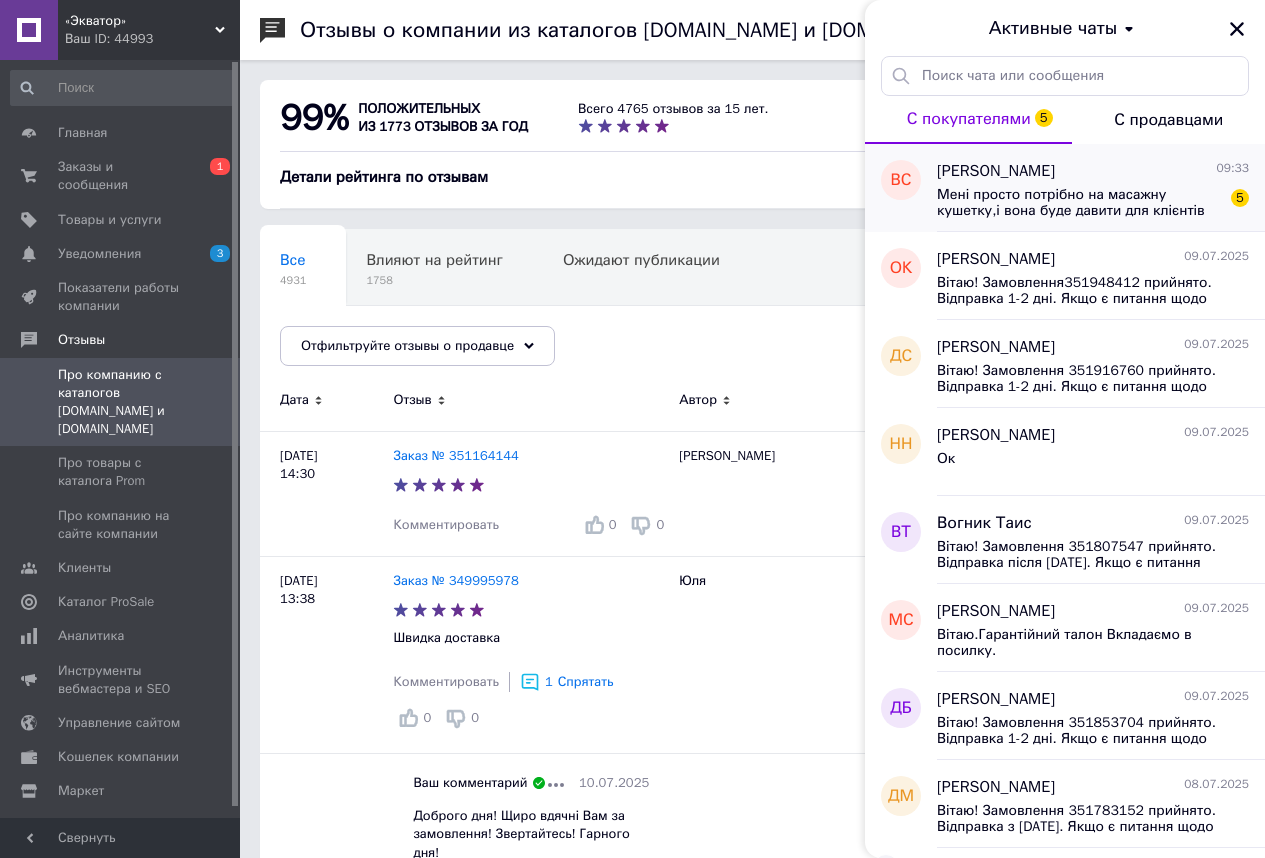 click on "Мені просто потрібно на масажну кушетку,і вона буде давити для клієнтів" at bounding box center [1079, 203] 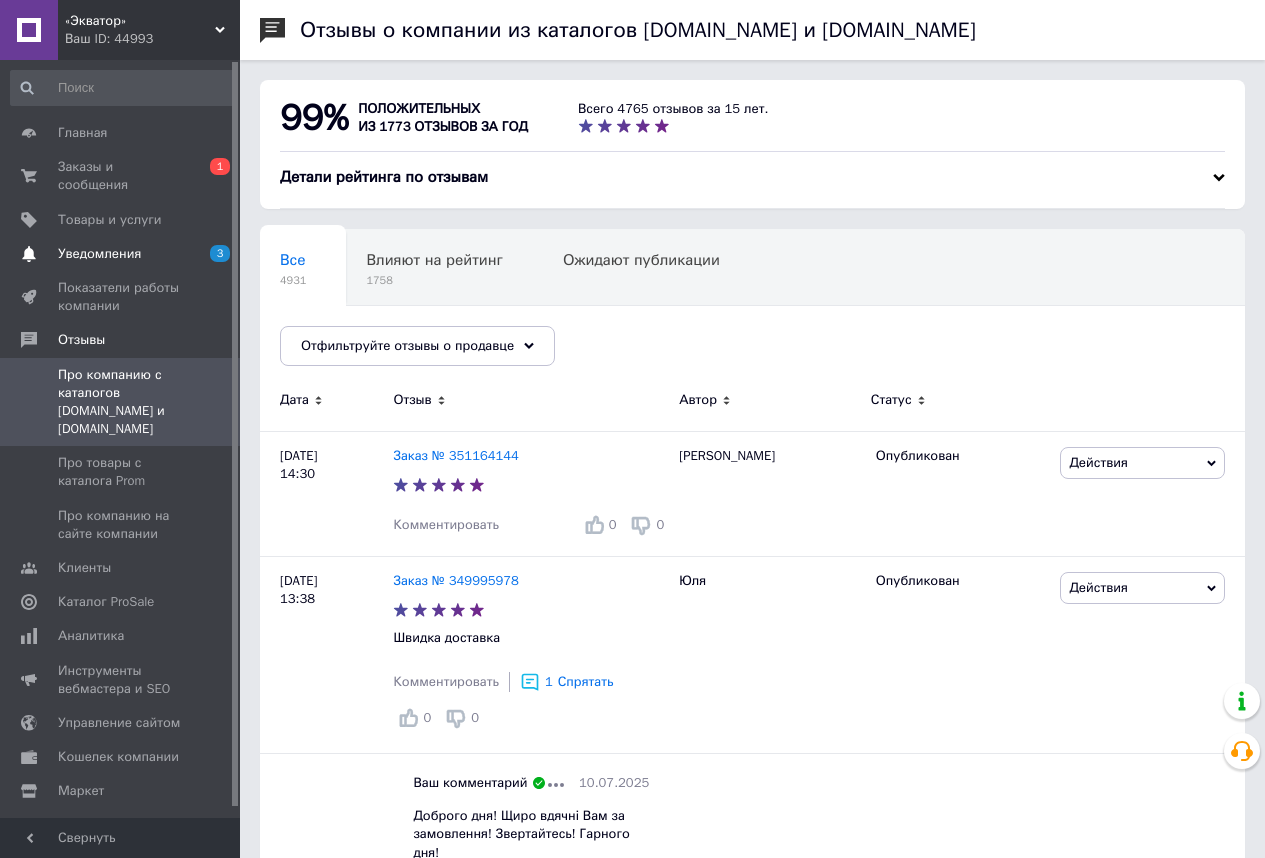 click on "3" at bounding box center [212, 254] 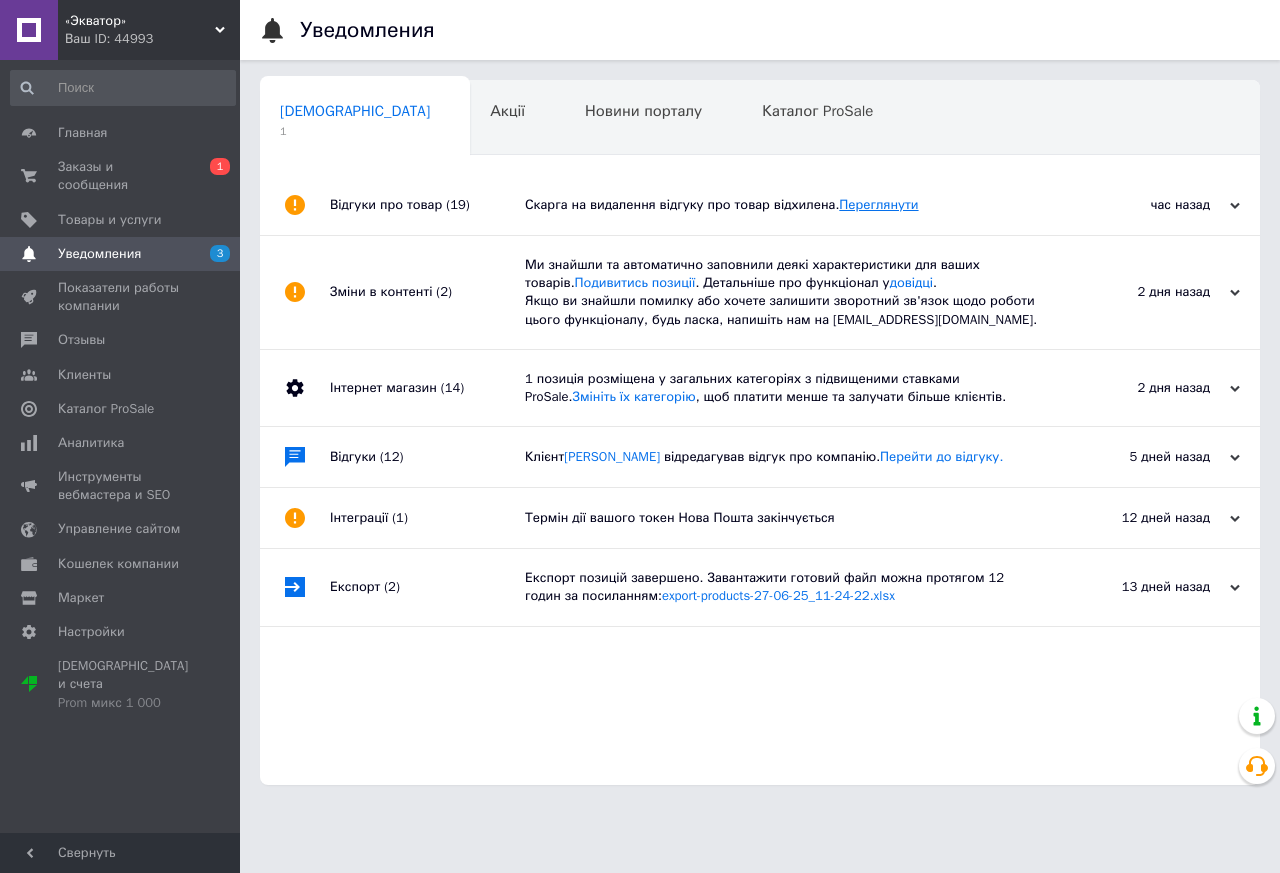 click on "Переглянути" at bounding box center (878, 204) 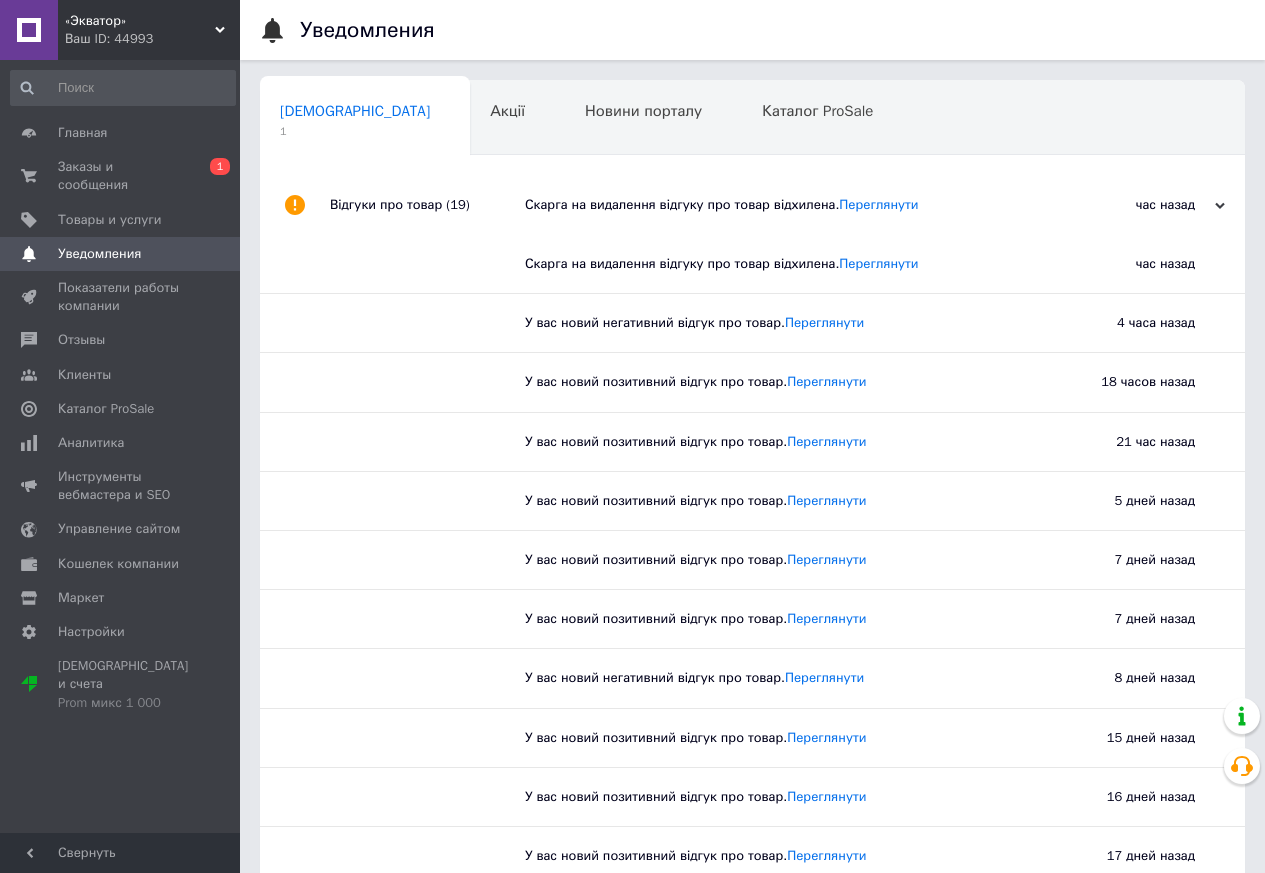 click on "час назад 10.07.2025" at bounding box center [1135, 205] 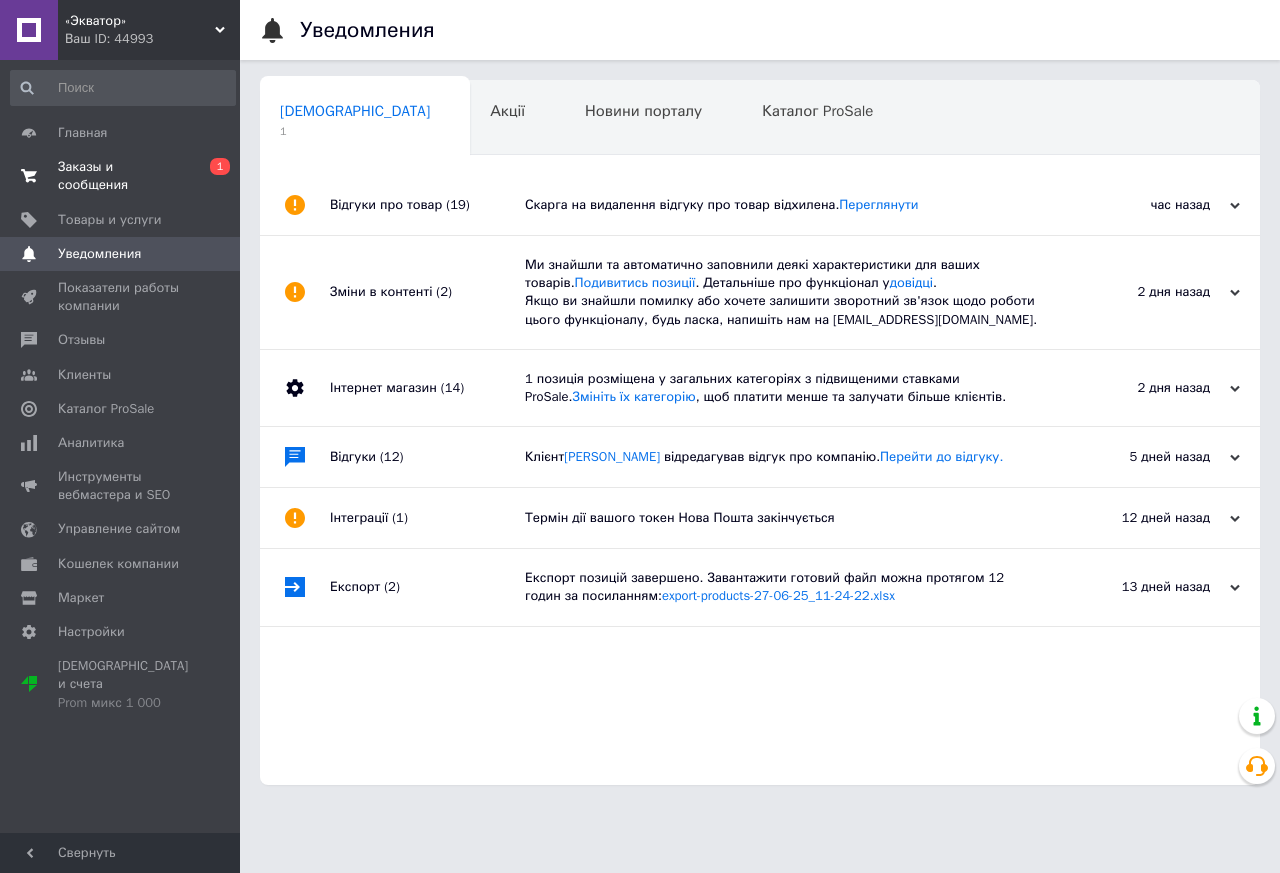 click on "Заказы и сообщения 0 1" at bounding box center [123, 176] 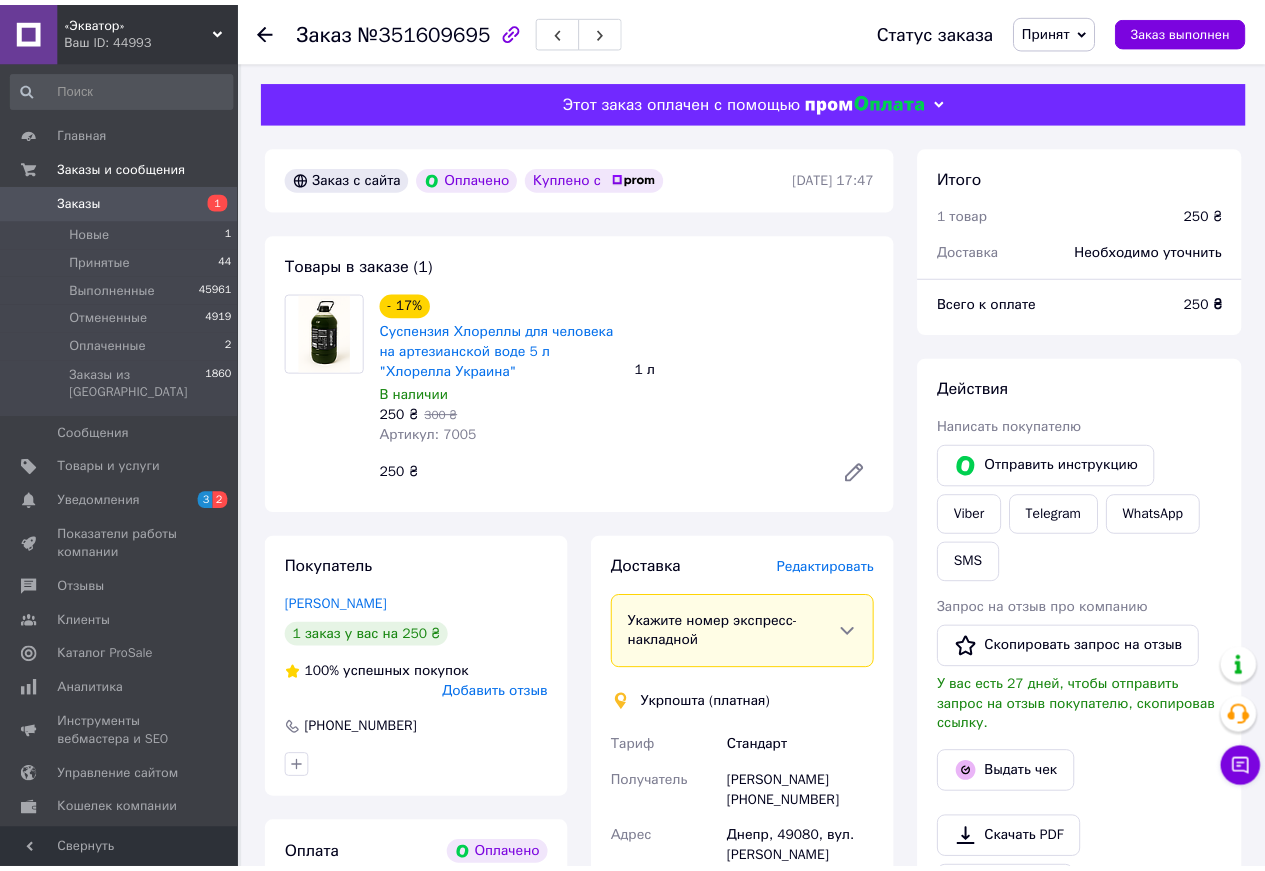 scroll, scrollTop: 0, scrollLeft: 0, axis: both 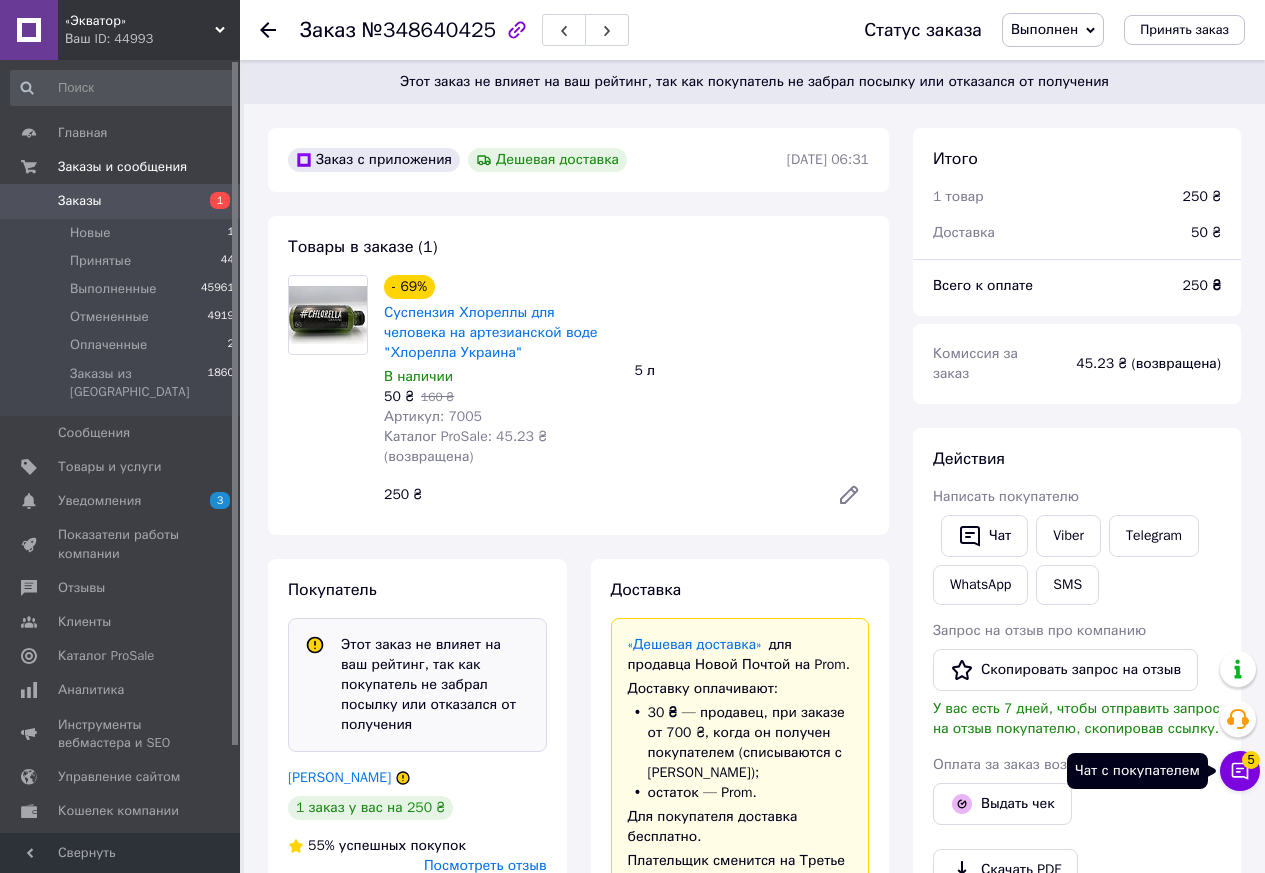 click 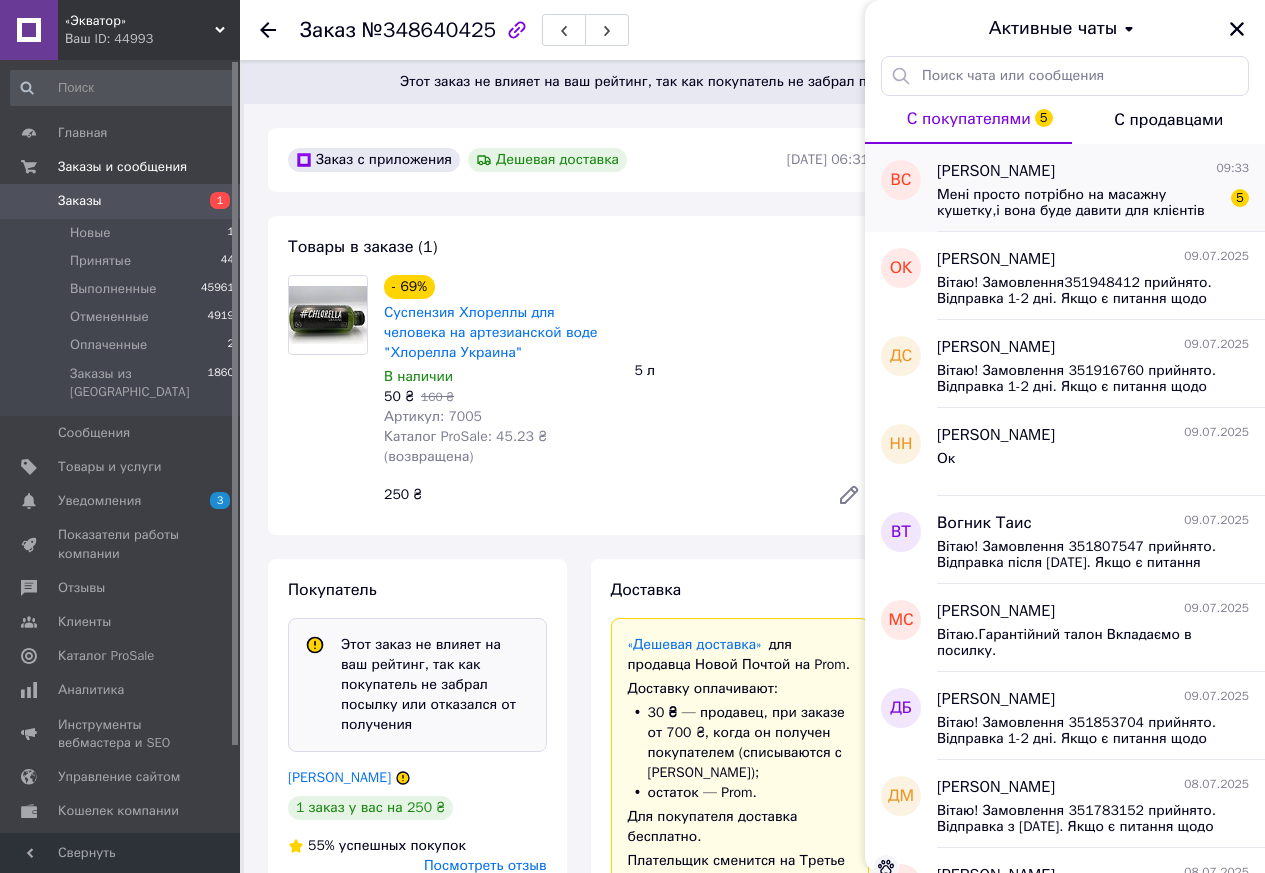 click on "Мені просто потрібно на масажну кушетку,і вона буде давити для клієнтів" at bounding box center [1079, 203] 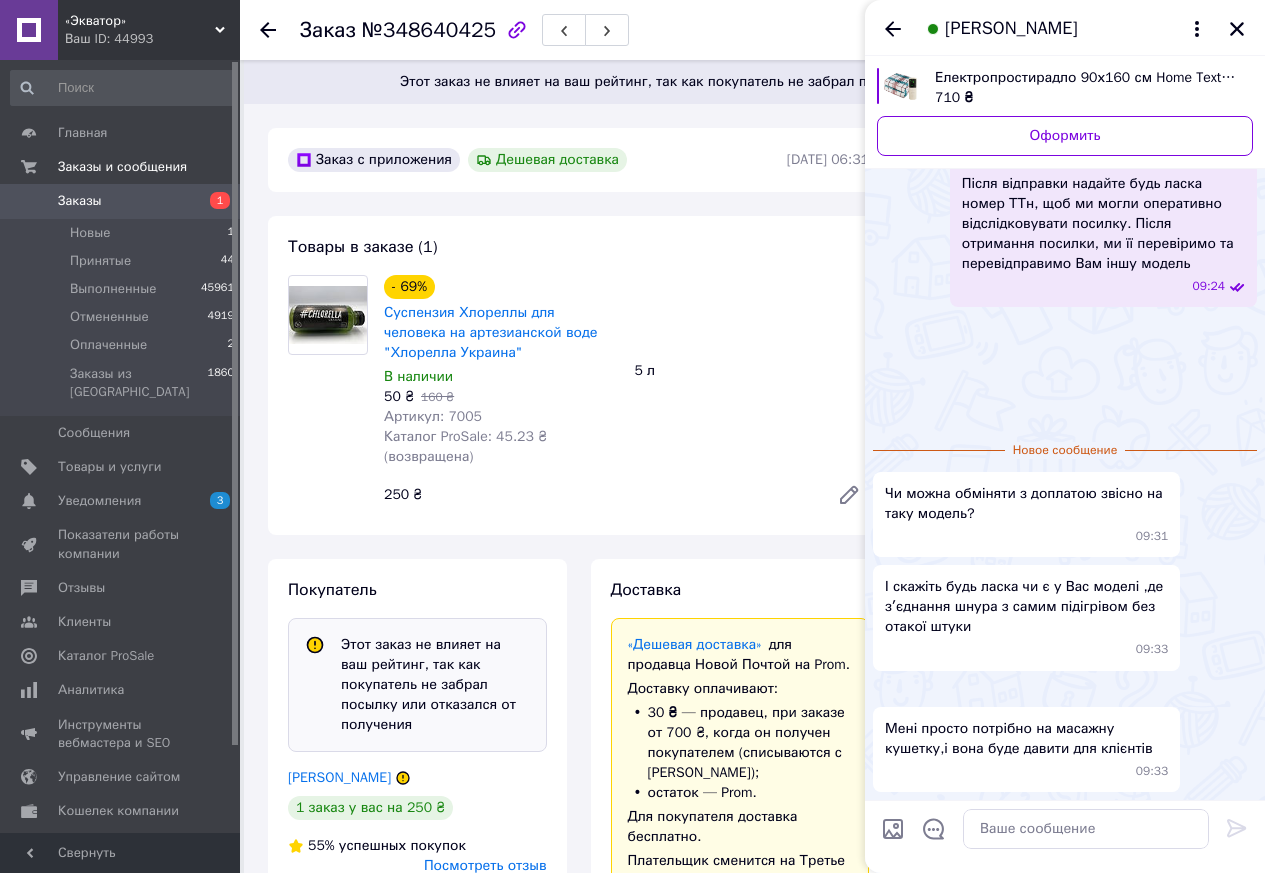 scroll, scrollTop: 2167, scrollLeft: 0, axis: vertical 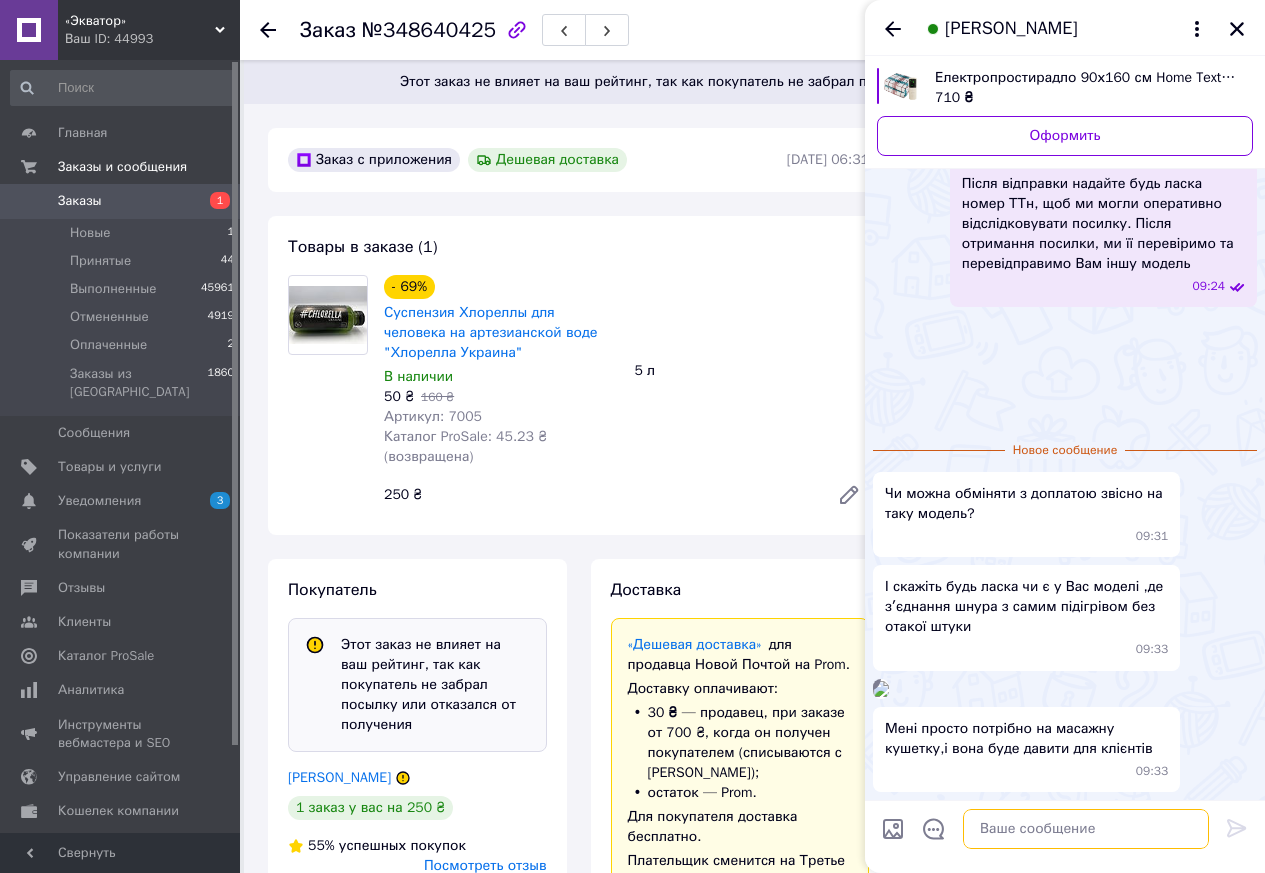 click at bounding box center [1086, 829] 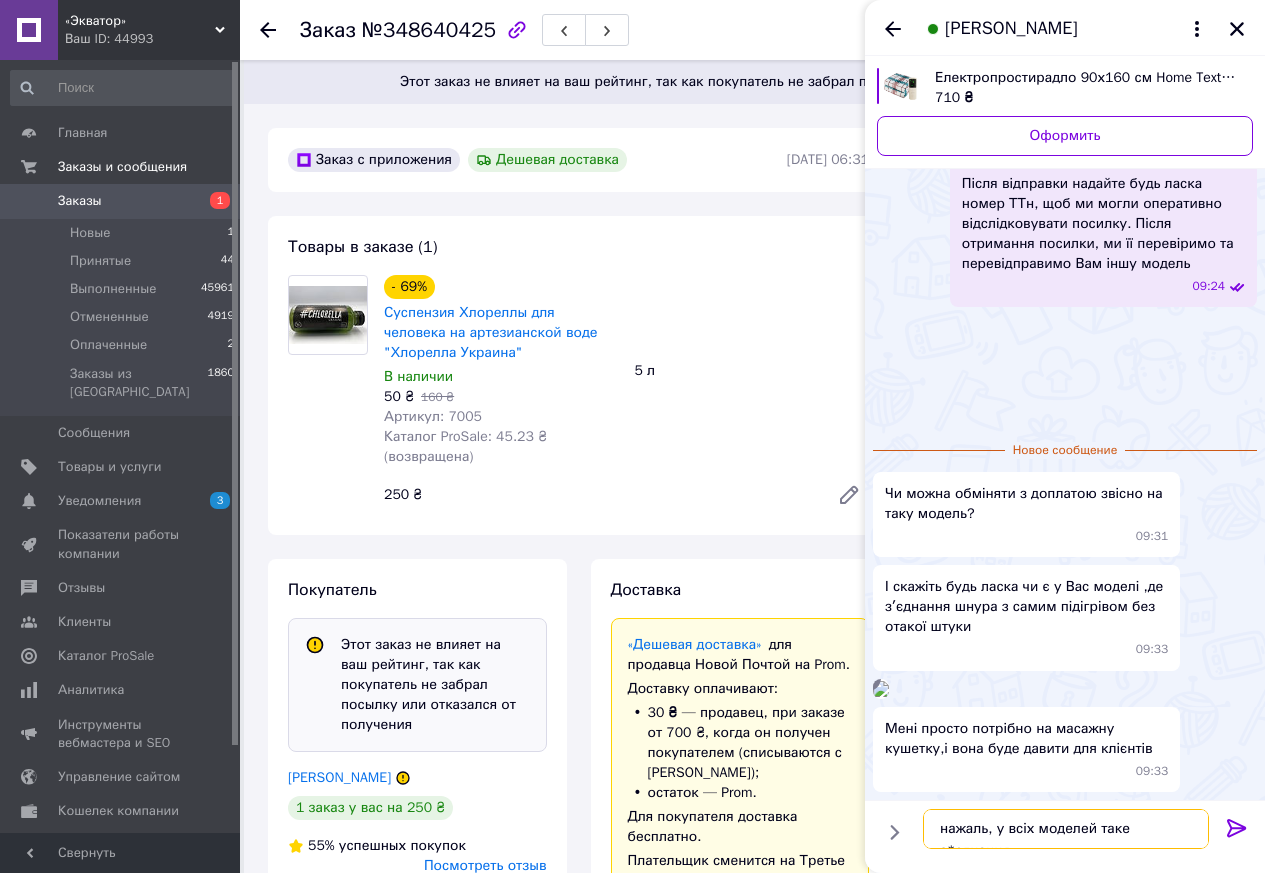 scroll, scrollTop: 2, scrollLeft: 0, axis: vertical 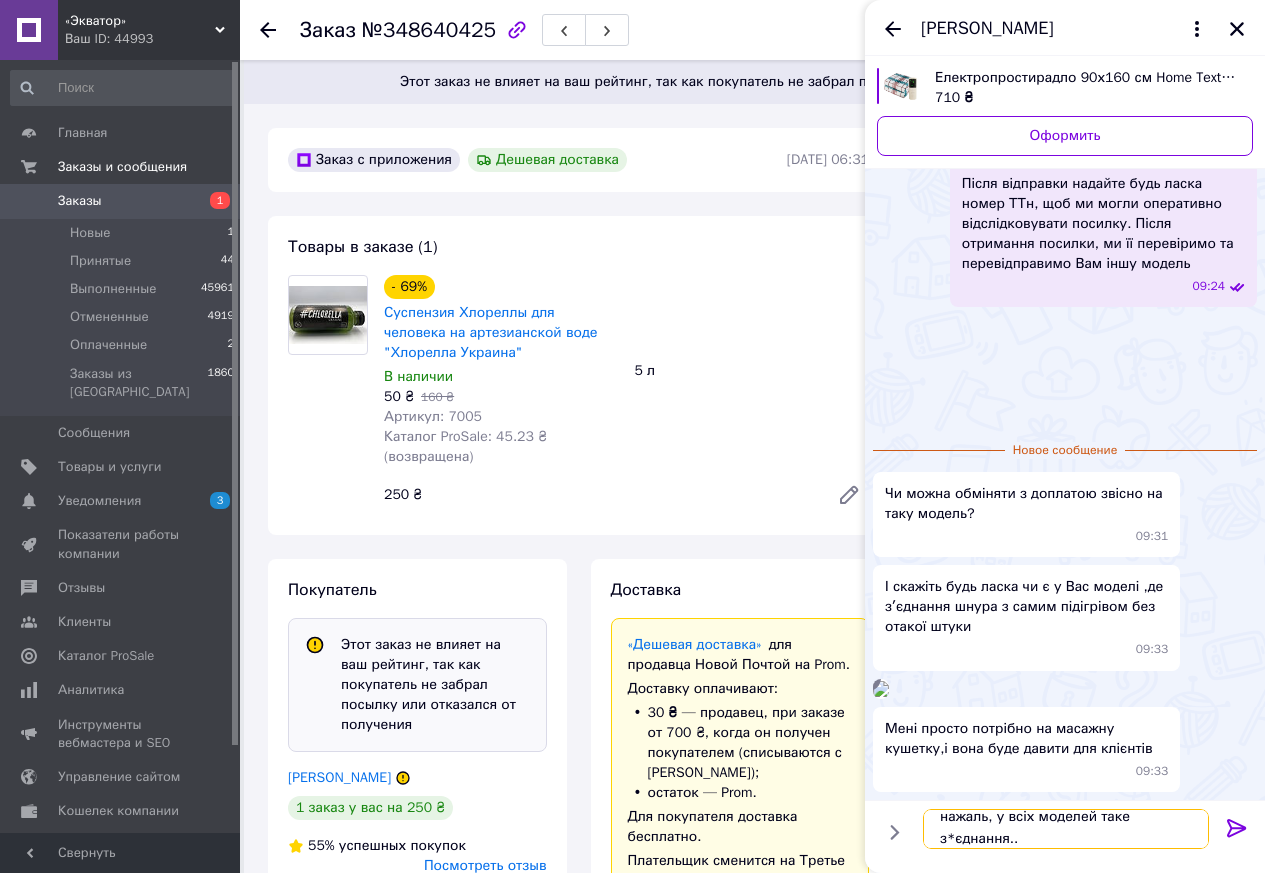 type on "нажаль, у всіх моделей таке з*єднання." 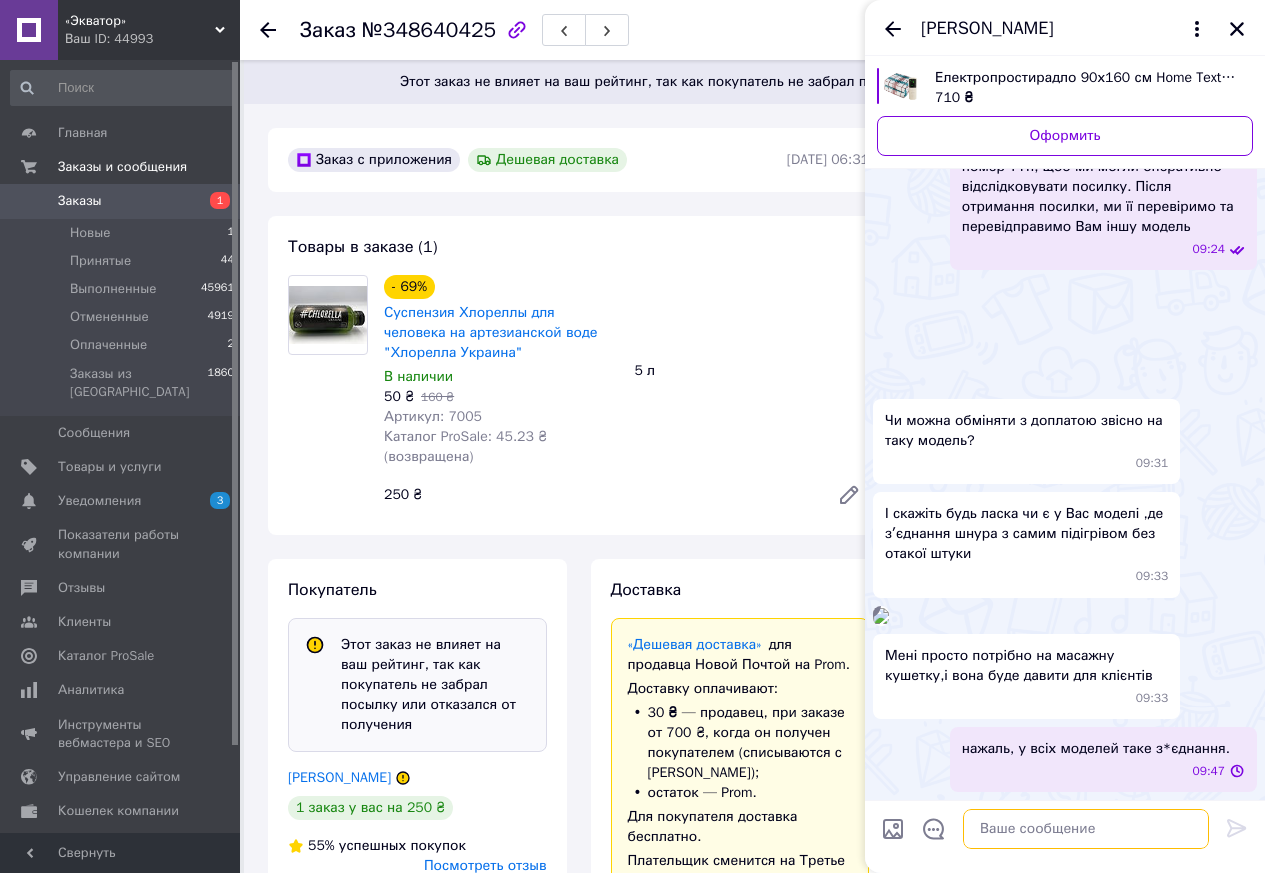 scroll, scrollTop: 0, scrollLeft: 0, axis: both 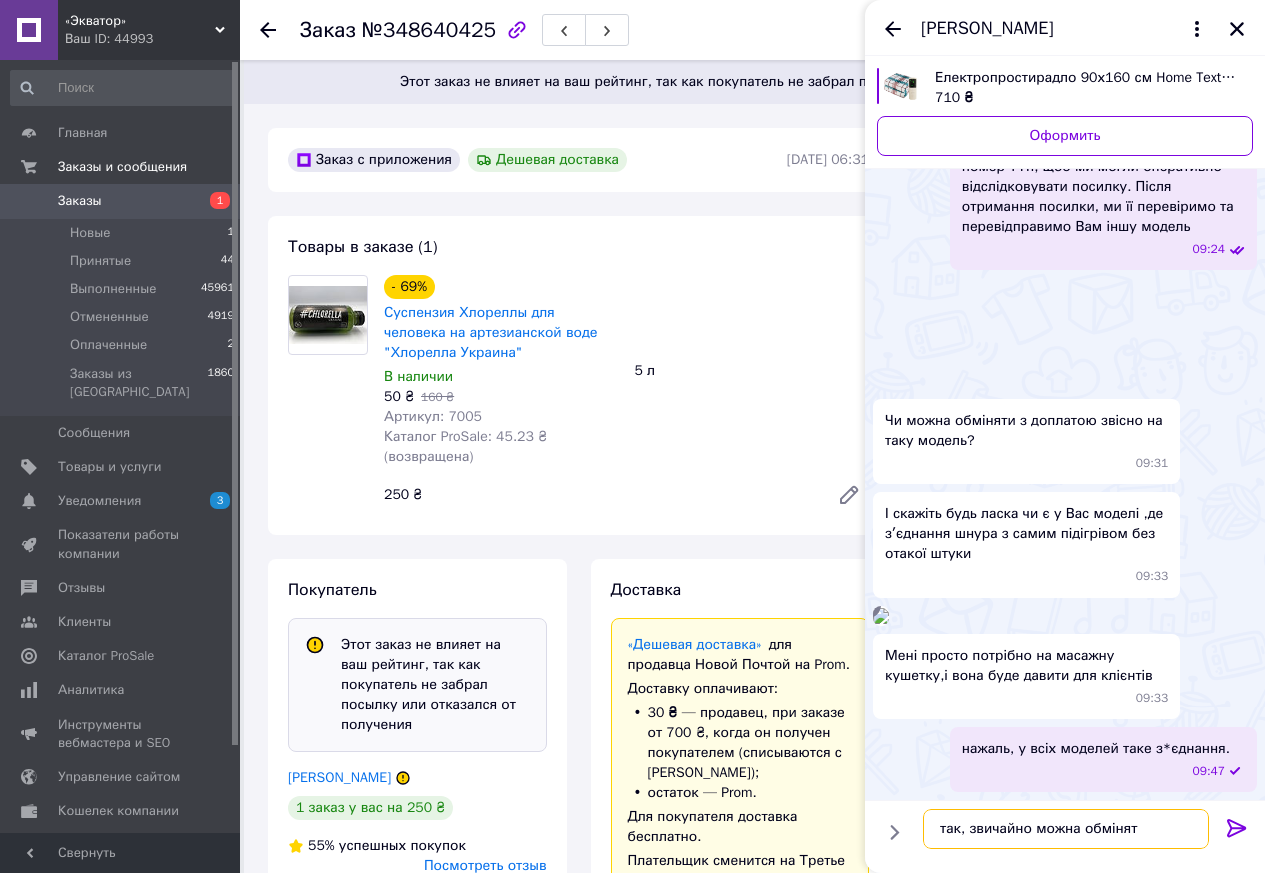 type on "так, звичайно можна обміняти" 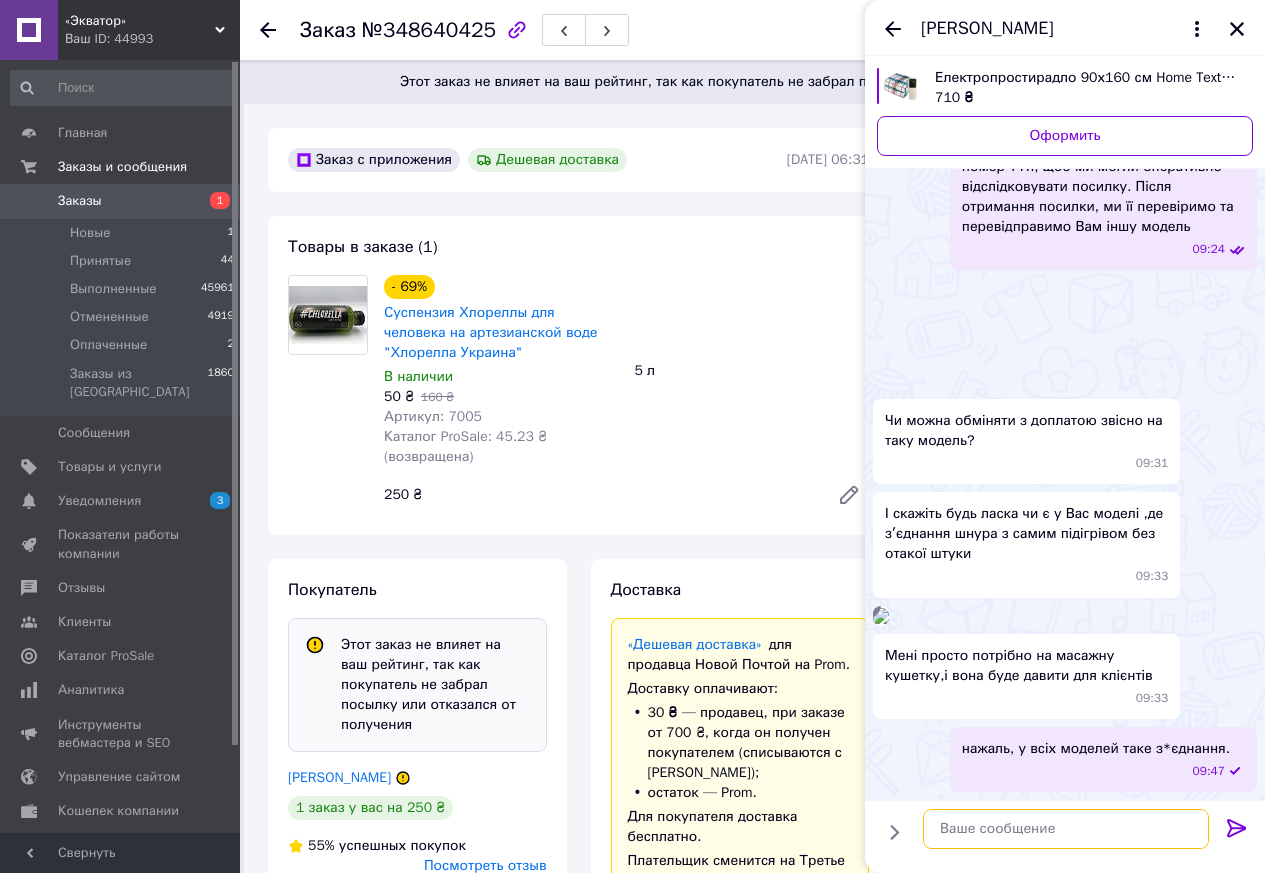 scroll, scrollTop: 2257, scrollLeft: 0, axis: vertical 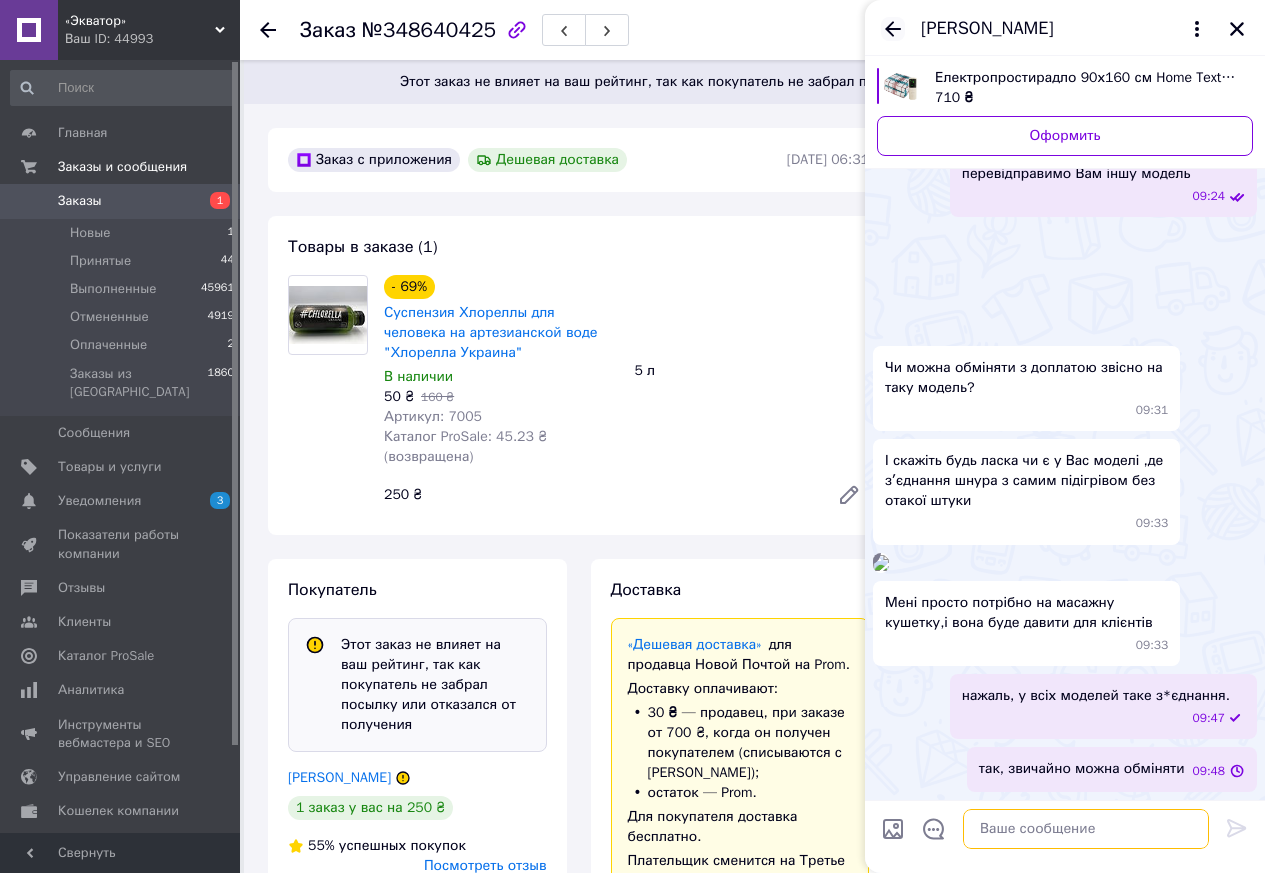 type 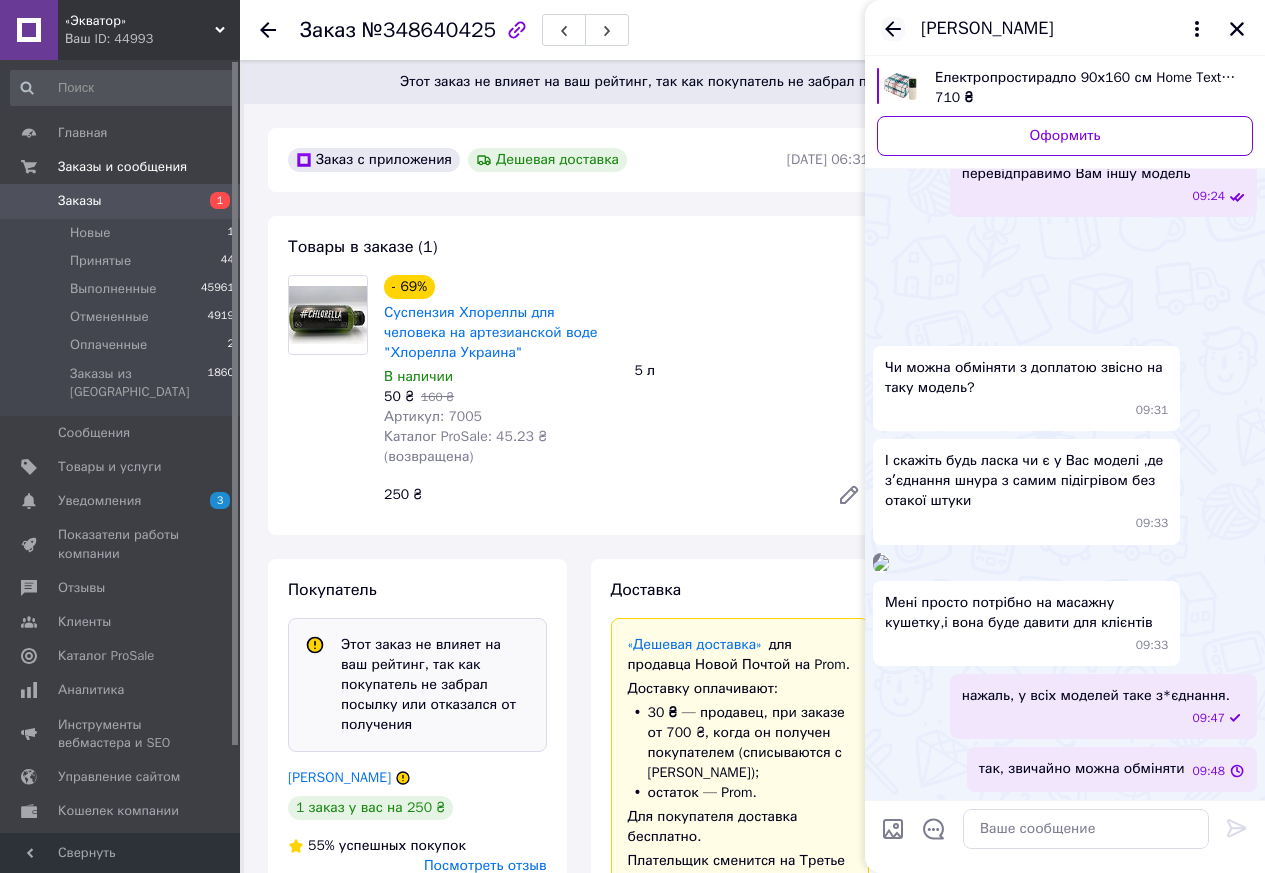 click 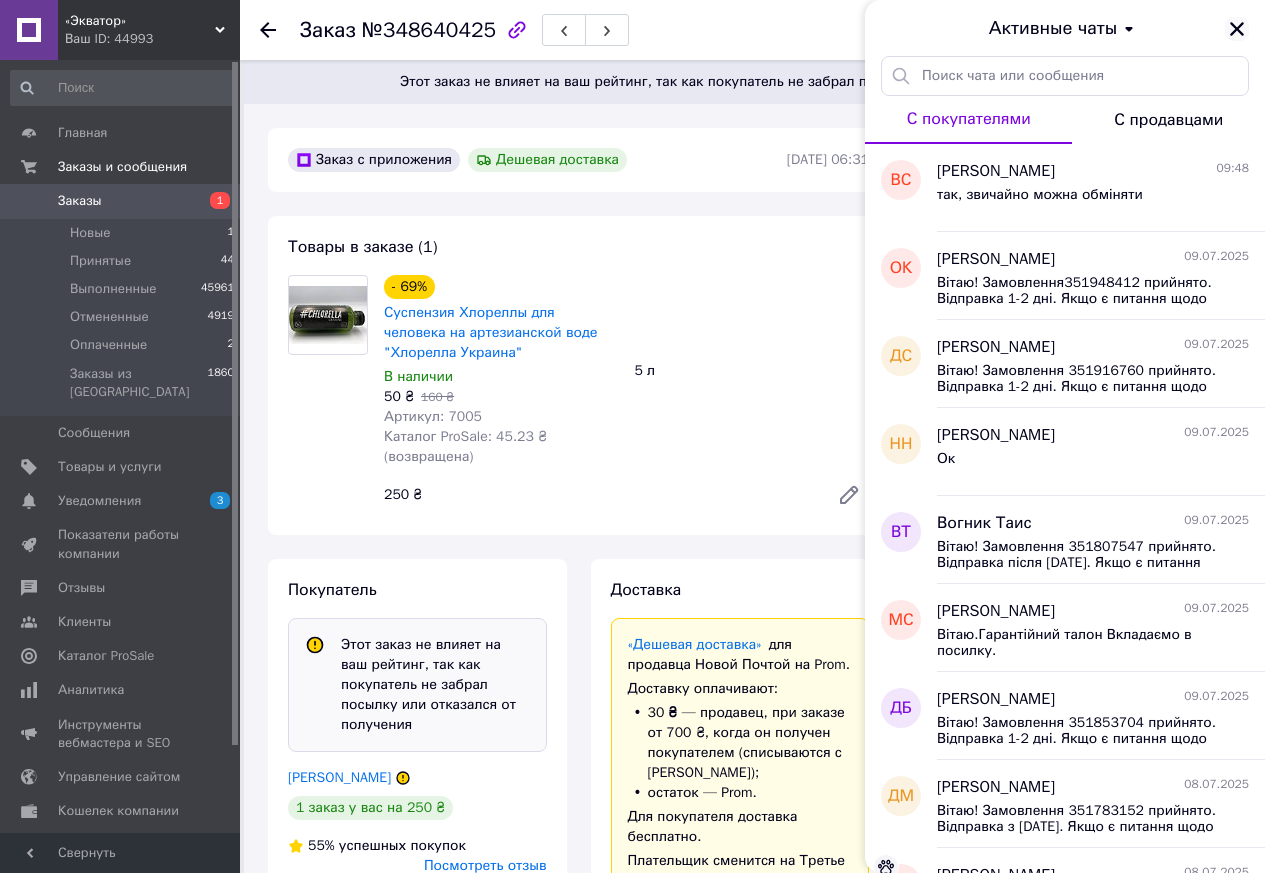 click 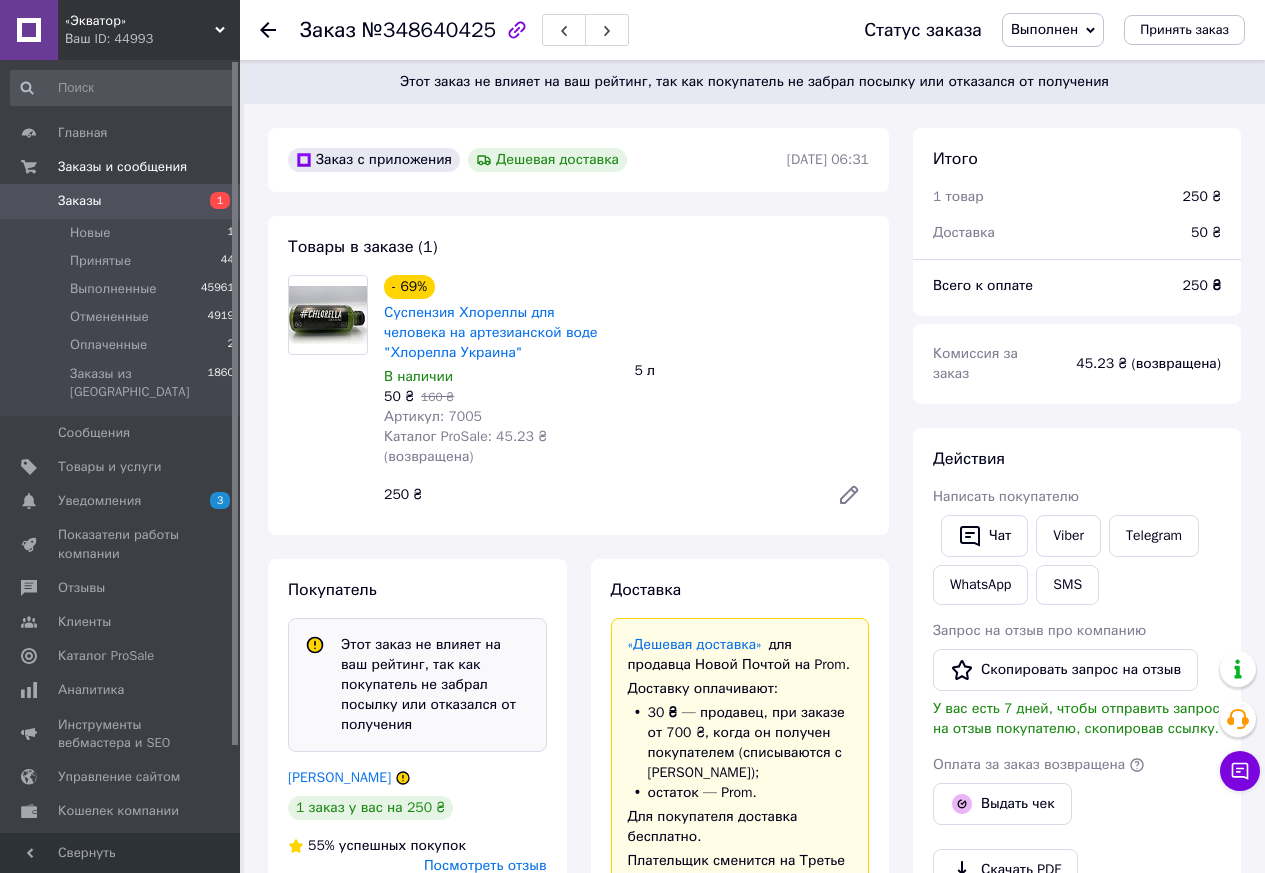click on "Заказ №348640425 Статус заказа Выполнен Принят Отменен Оплаченный Принять заказ" at bounding box center (752, 30) 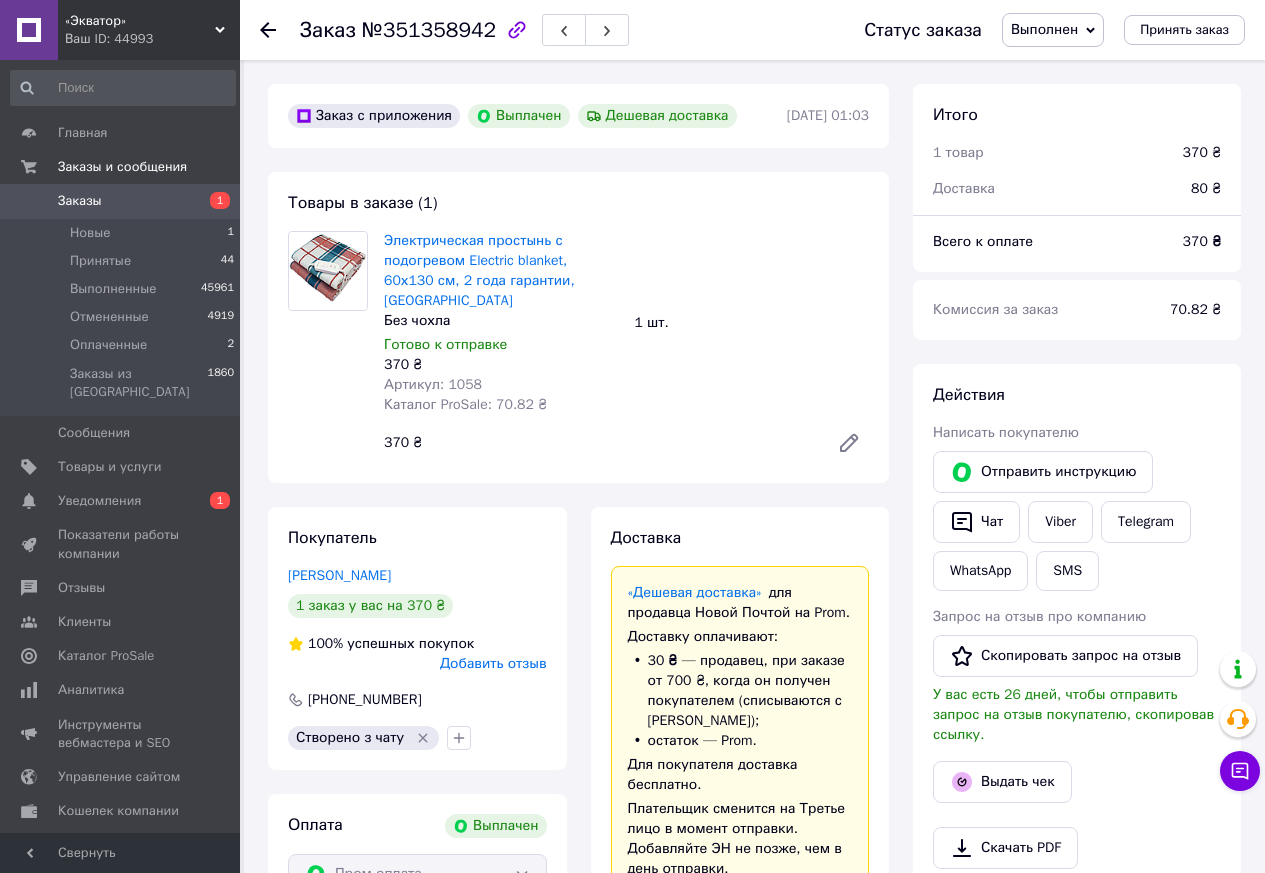 scroll, scrollTop: 0, scrollLeft: 0, axis: both 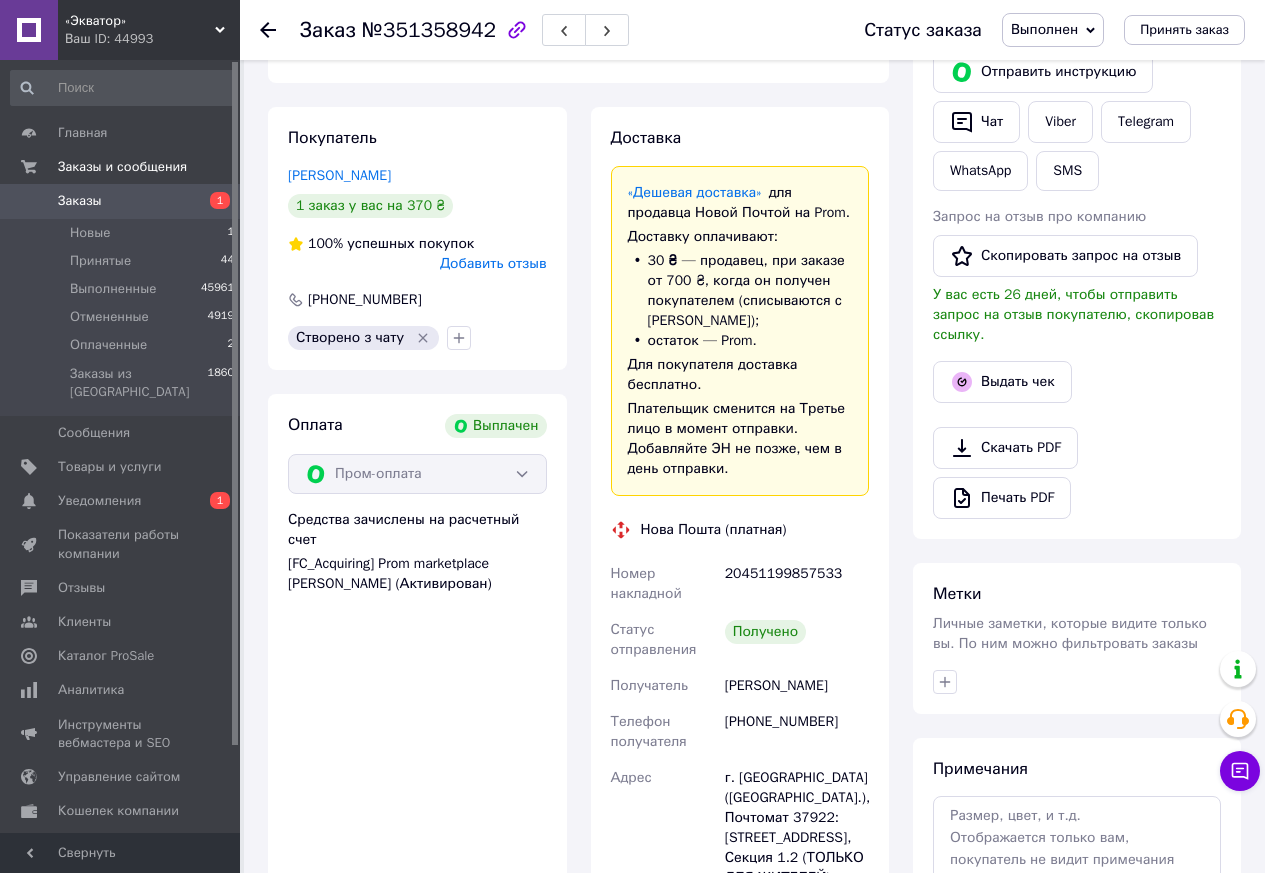 drag, startPoint x: 826, startPoint y: 658, endPoint x: 729, endPoint y: 659, distance: 97.00516 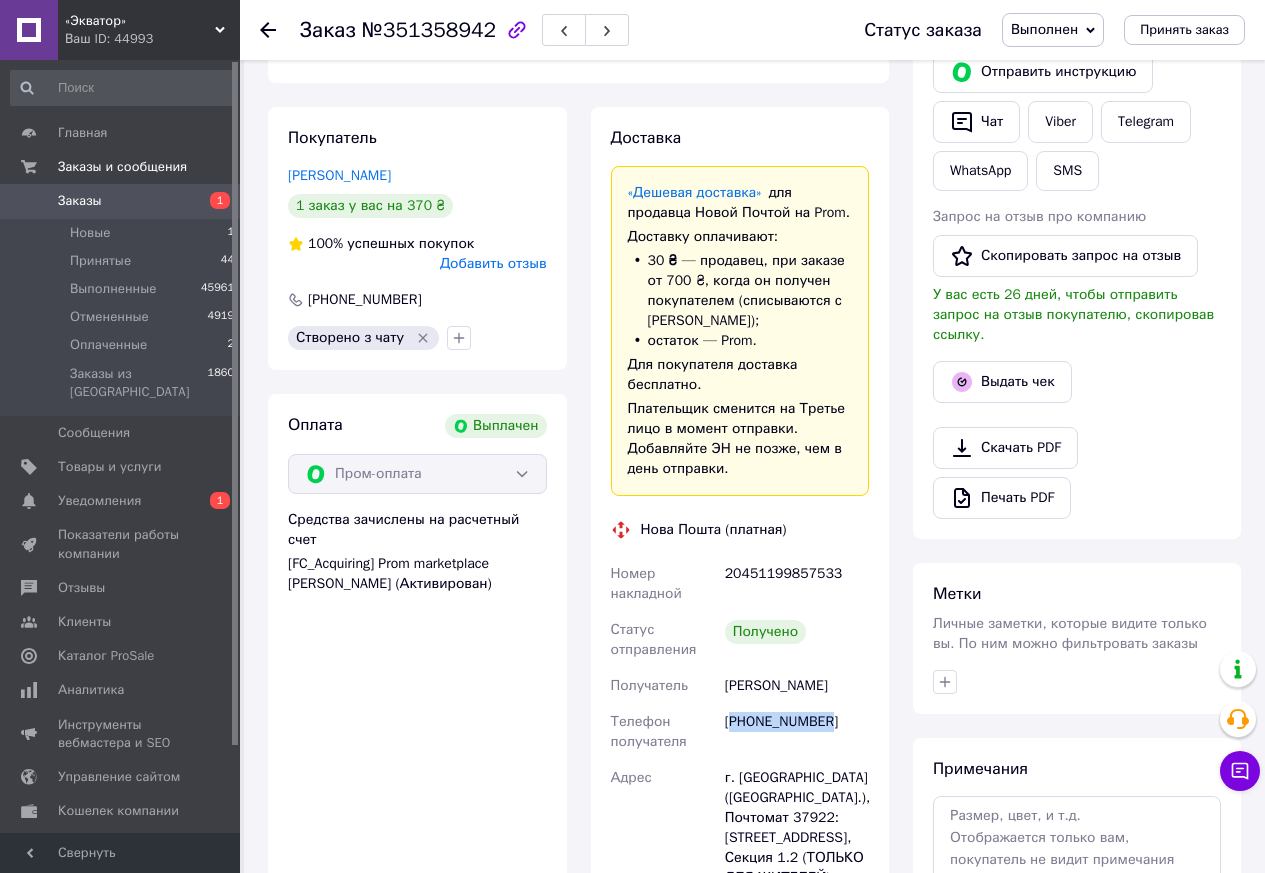 drag, startPoint x: 832, startPoint y: 702, endPoint x: 737, endPoint y: 699, distance: 95.047356 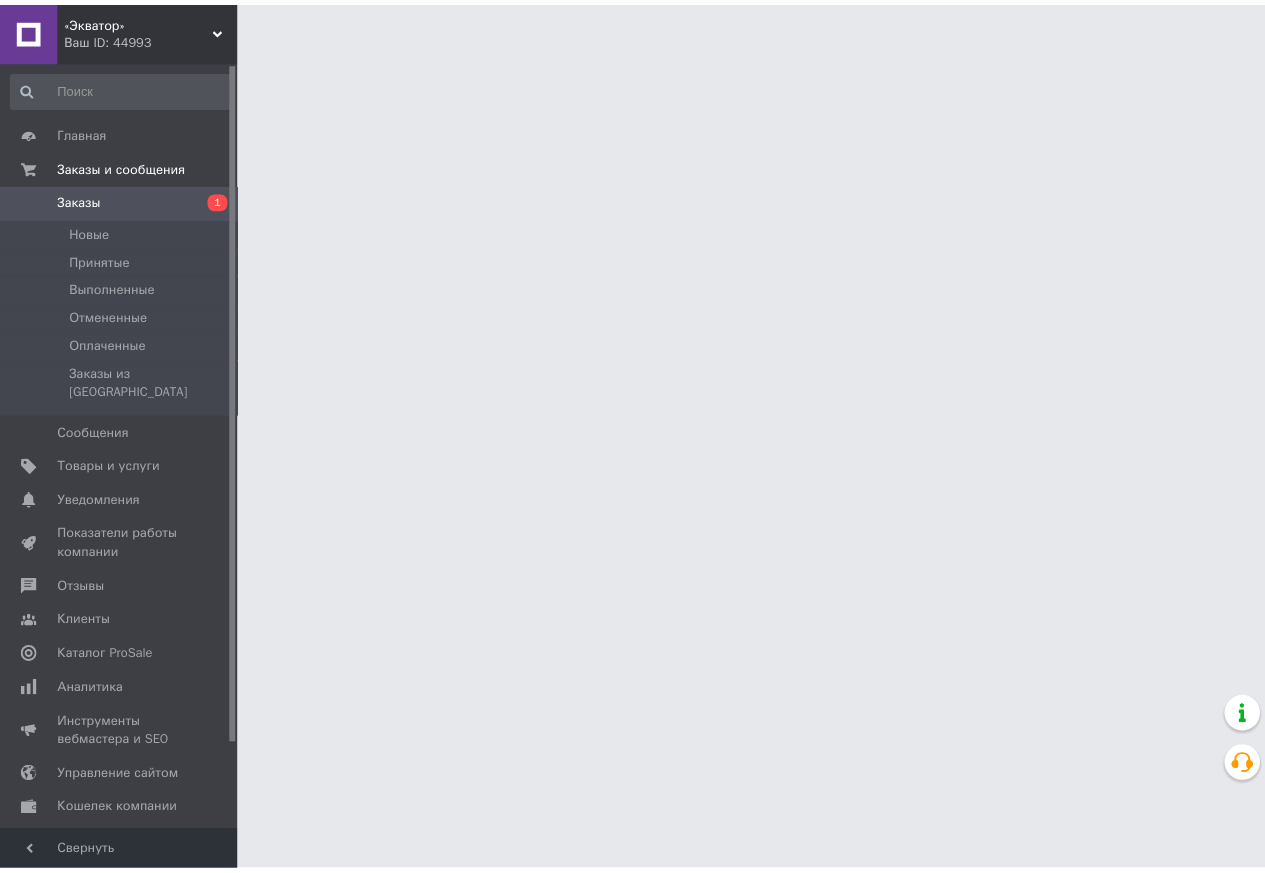 scroll, scrollTop: 0, scrollLeft: 0, axis: both 